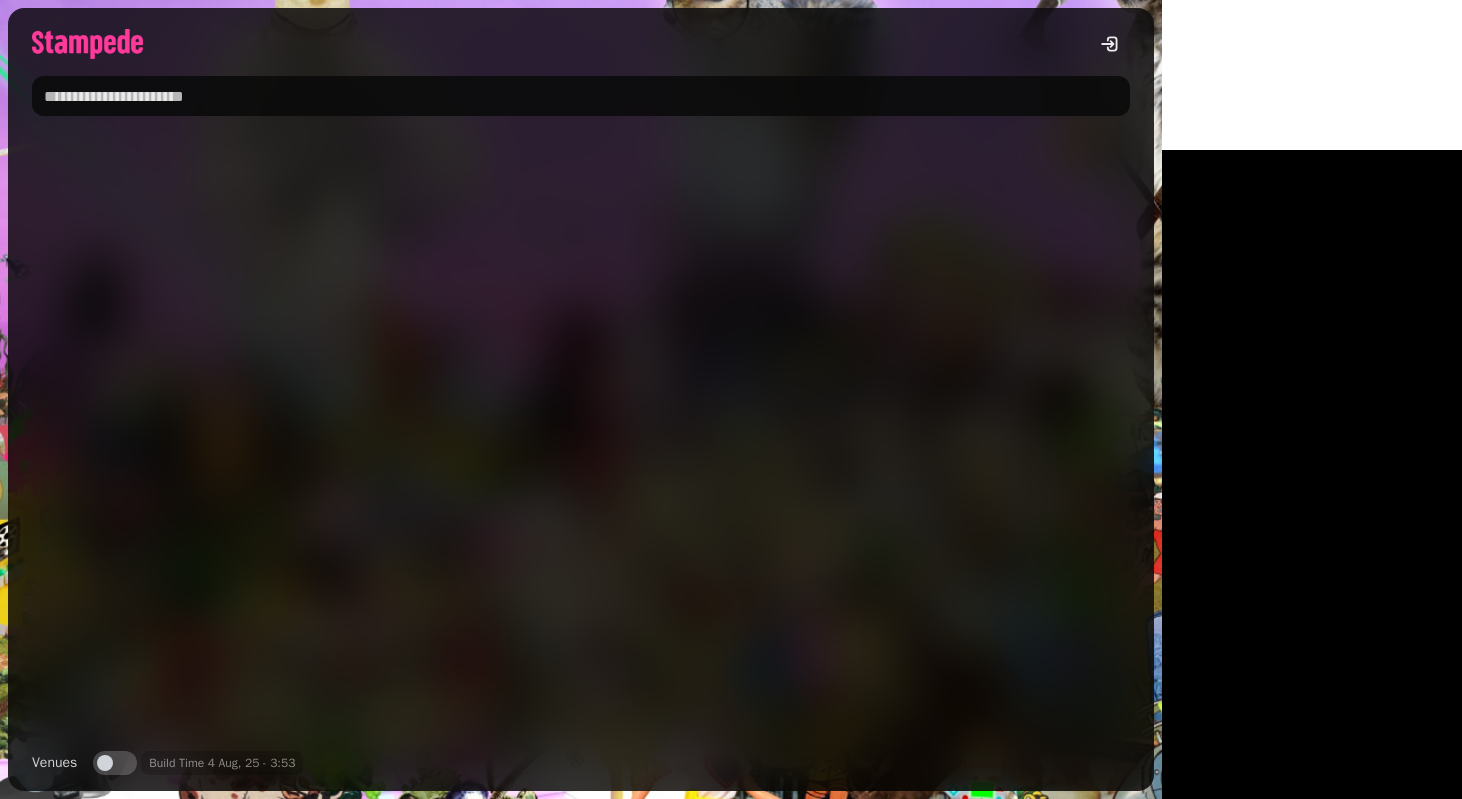 scroll, scrollTop: 0, scrollLeft: 0, axis: both 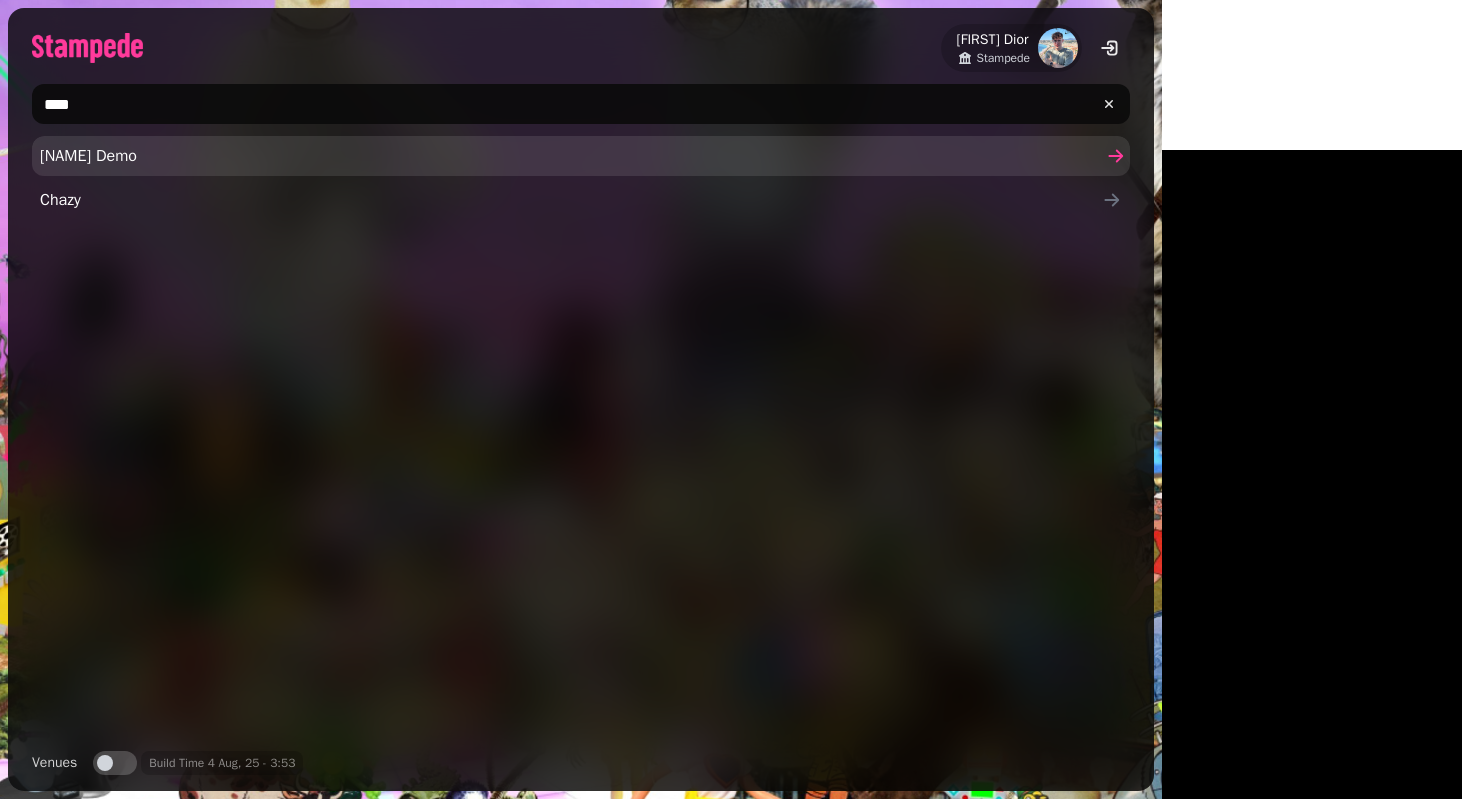 type on "****" 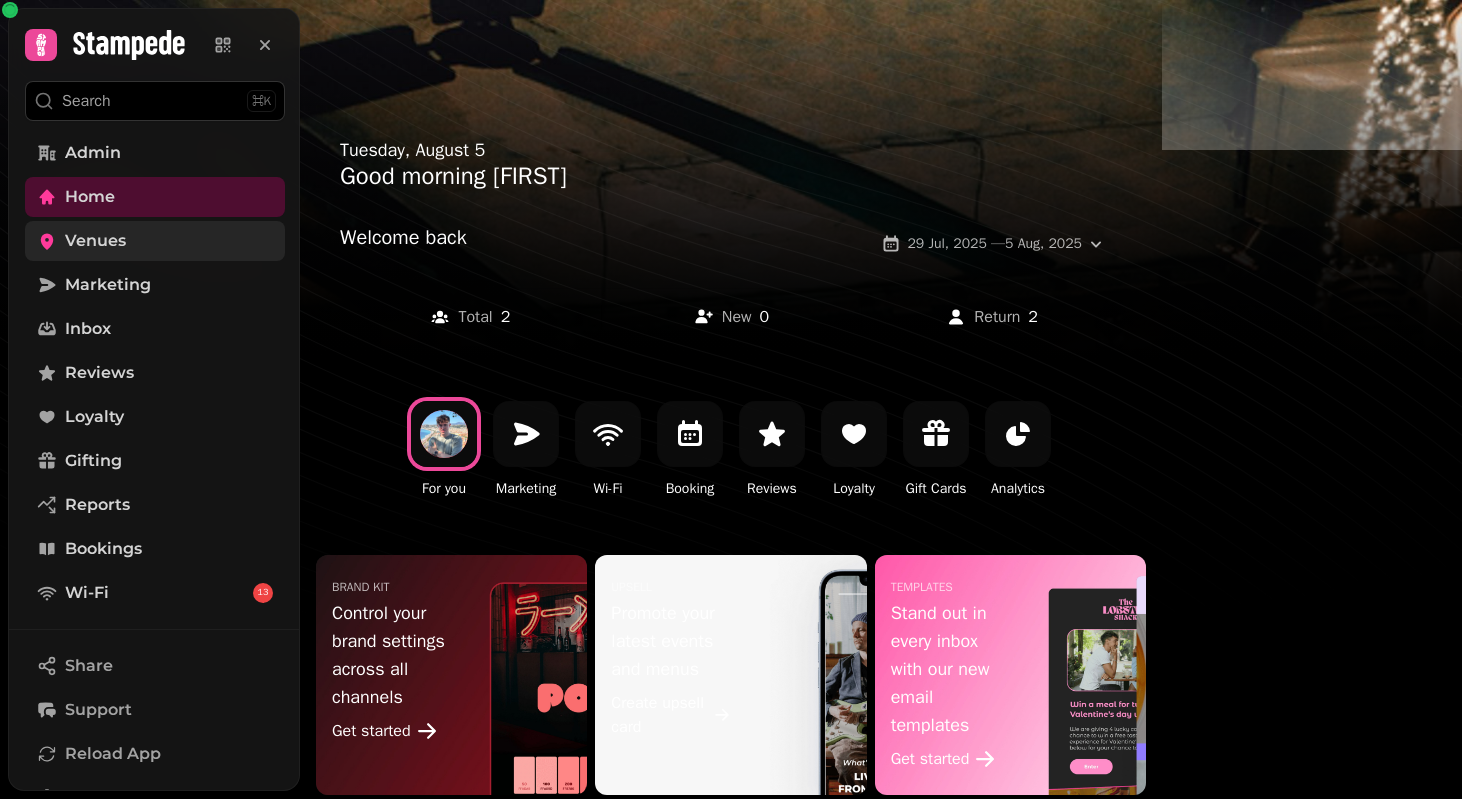 click on "Venues" at bounding box center [95, 241] 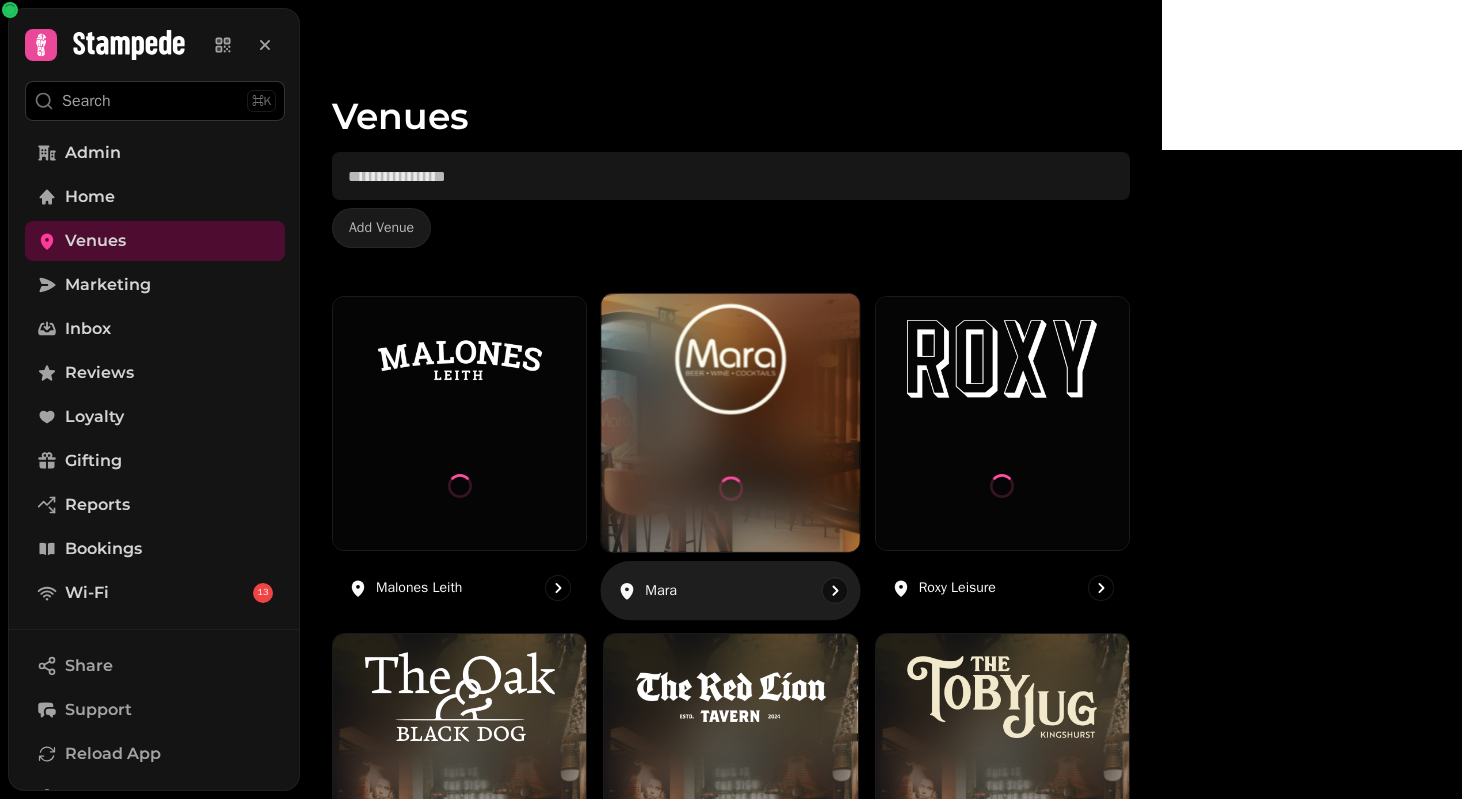 click at bounding box center [731, 359] 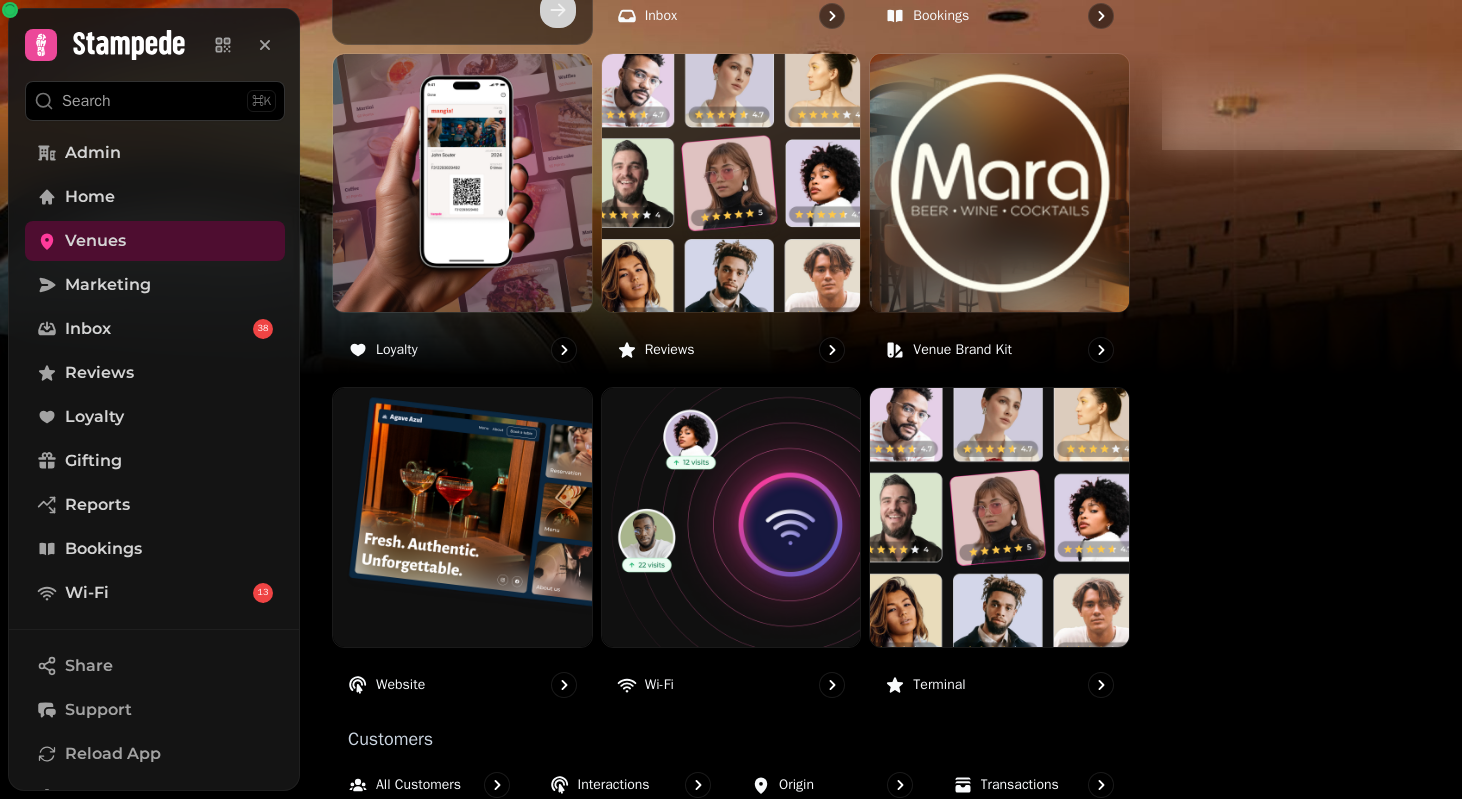 scroll, scrollTop: 1232, scrollLeft: 0, axis: vertical 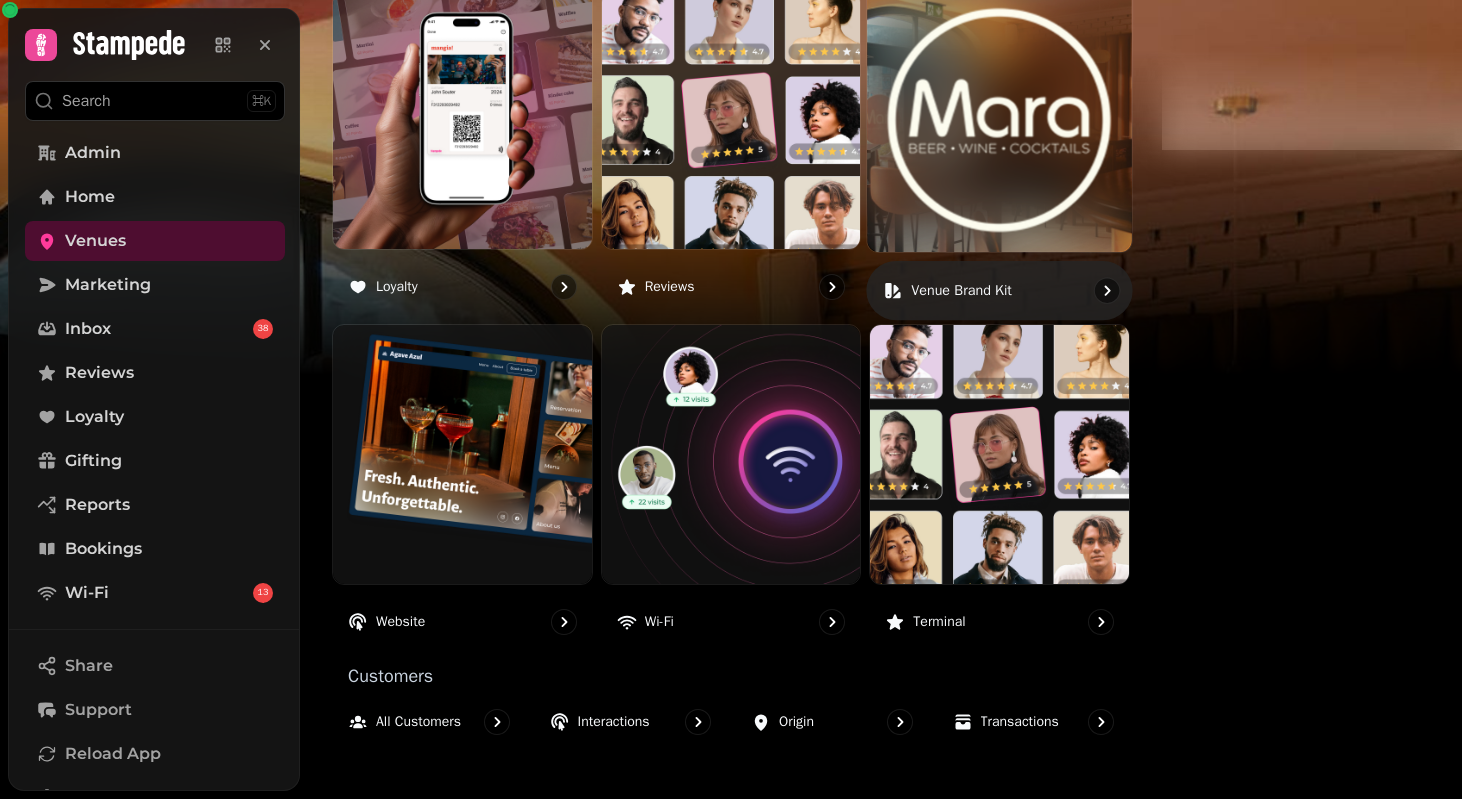 click at bounding box center [1000, 119] 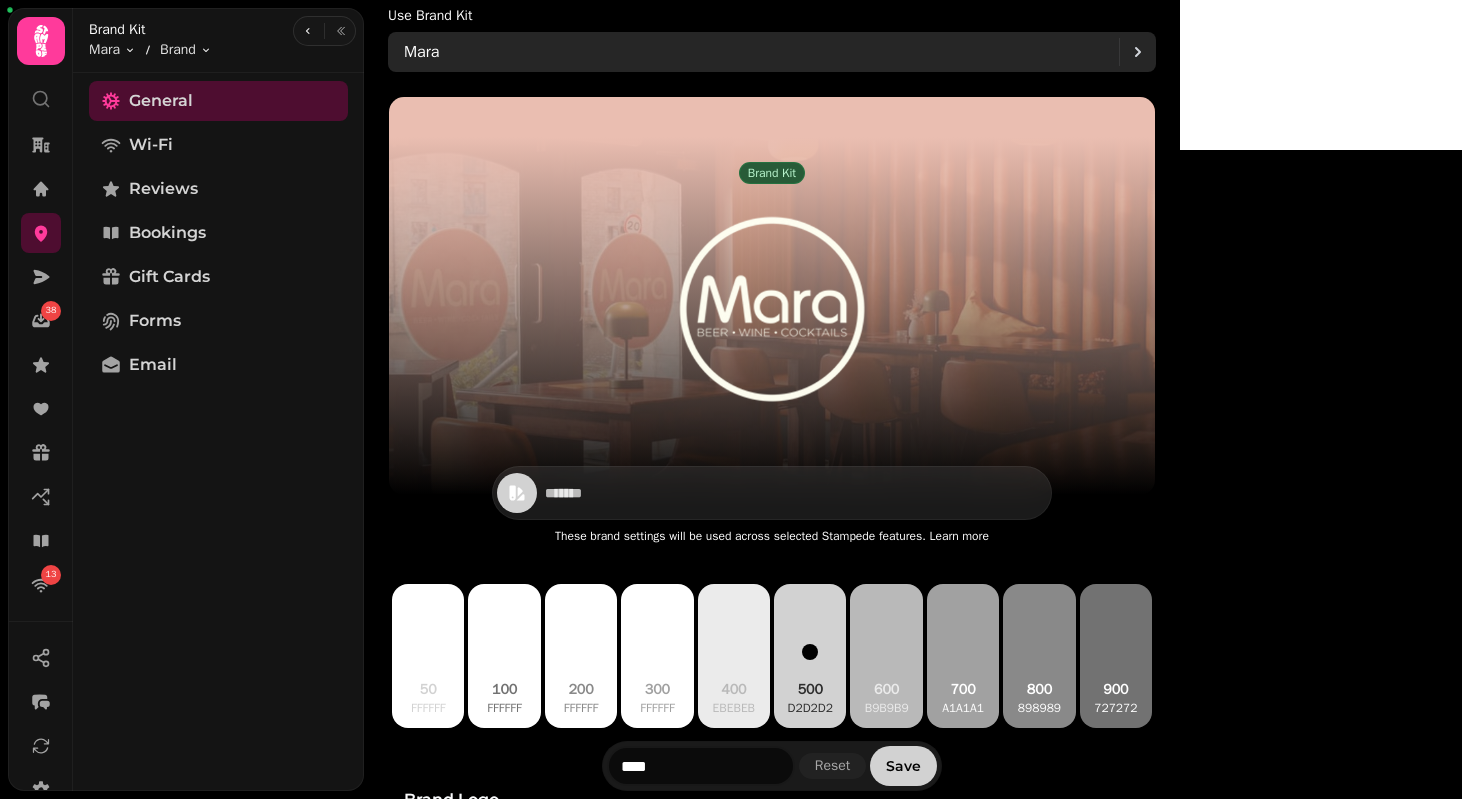 click on "Mara" at bounding box center [761, 52] 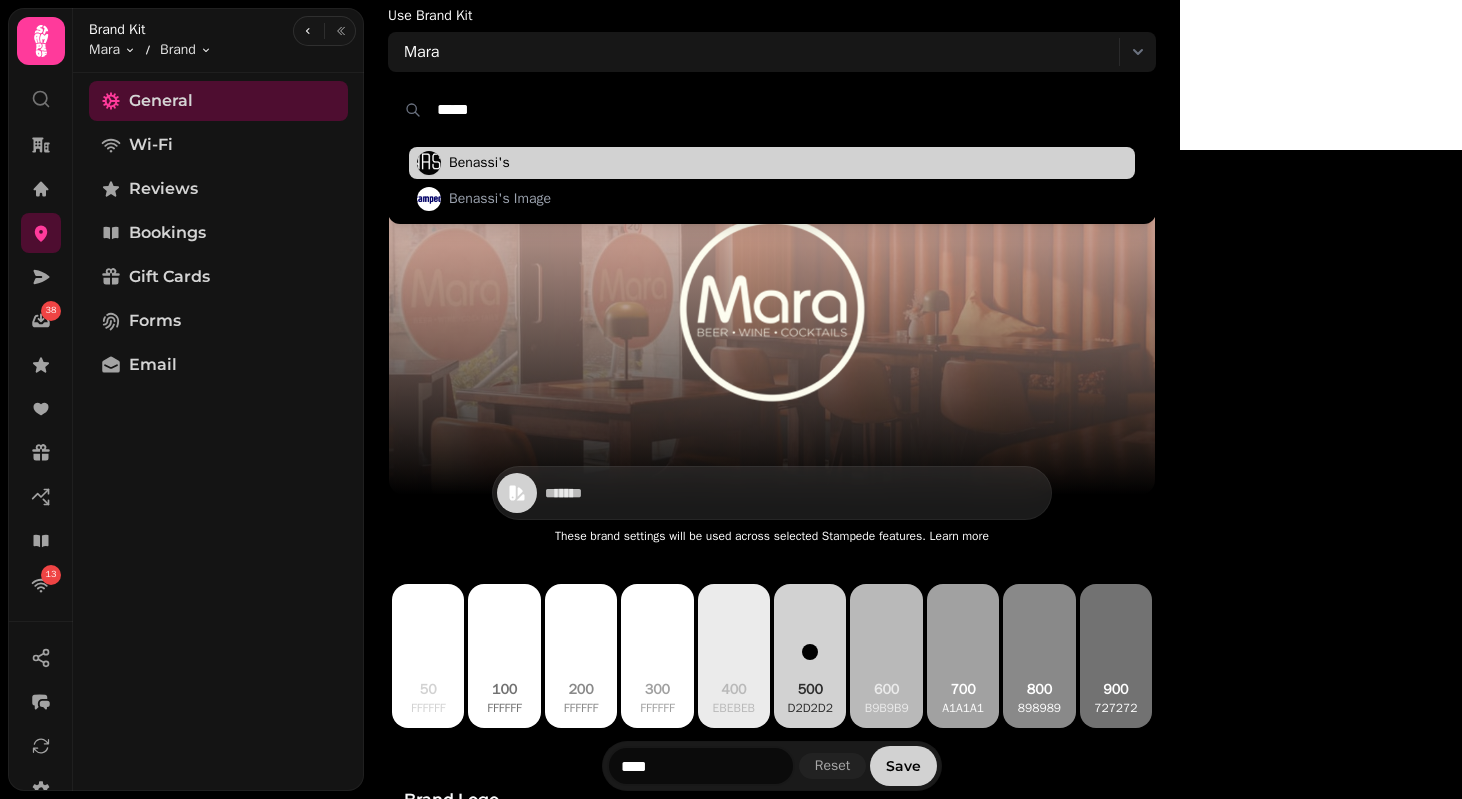 type on "*****" 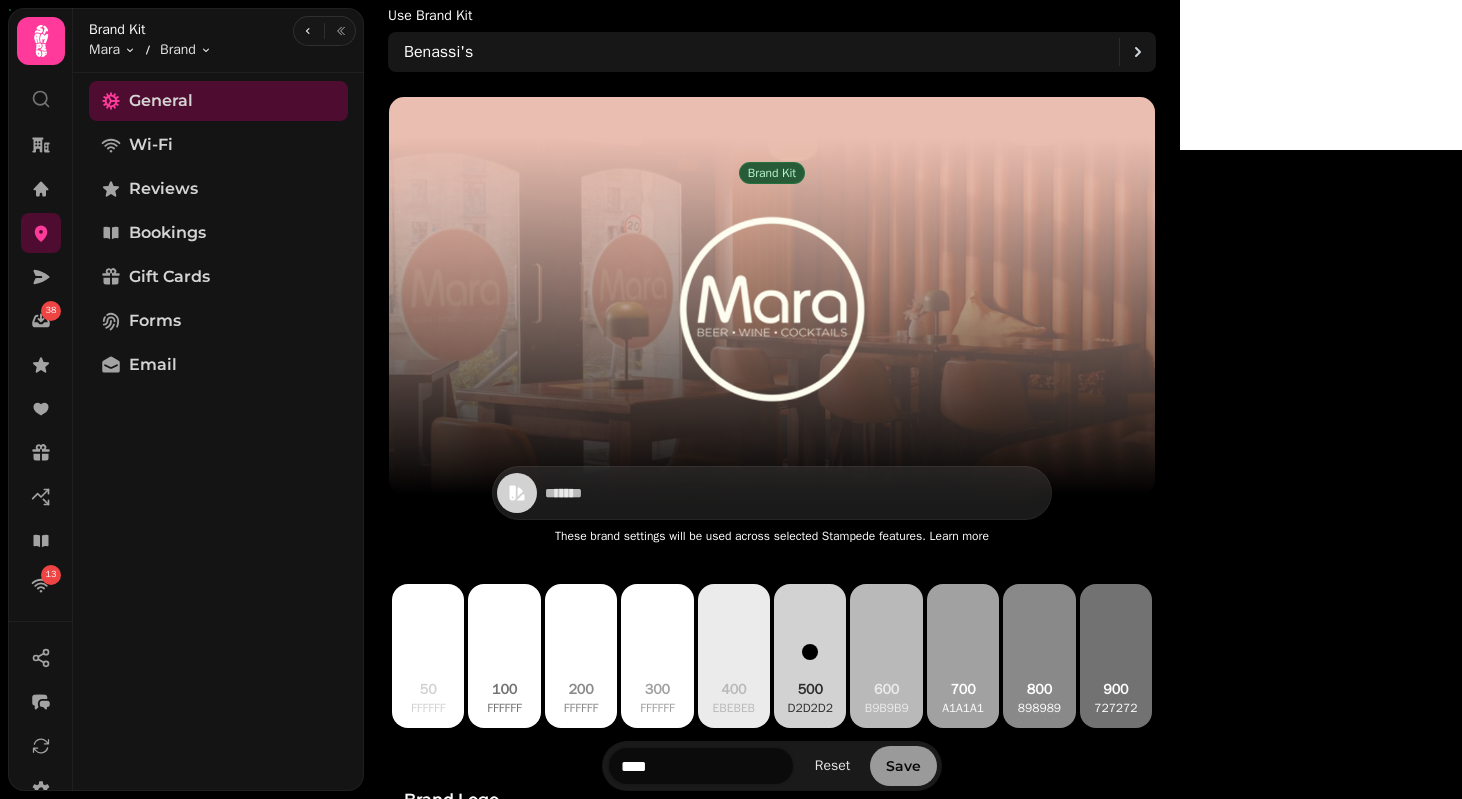 type on "*********" 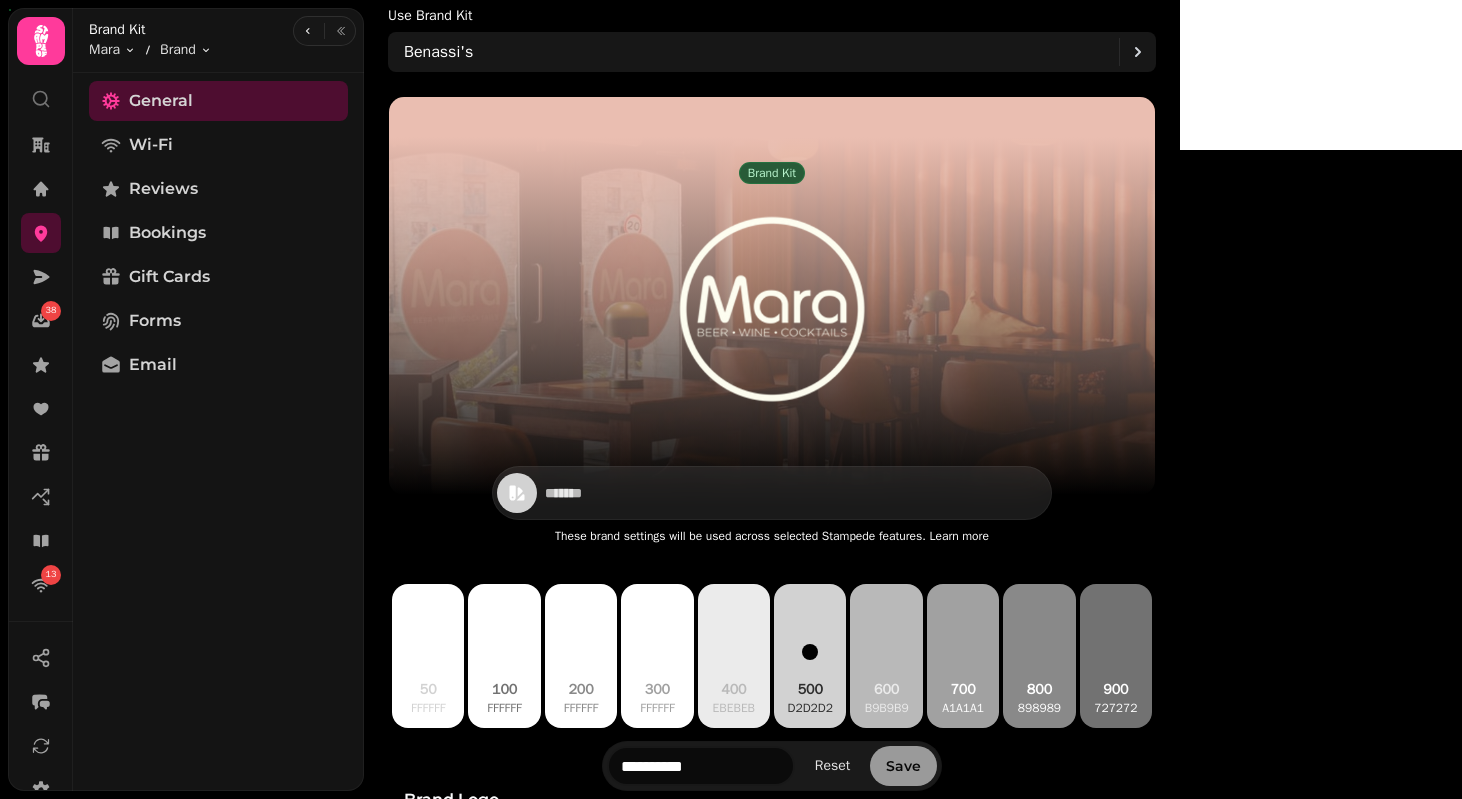 type on "*******" 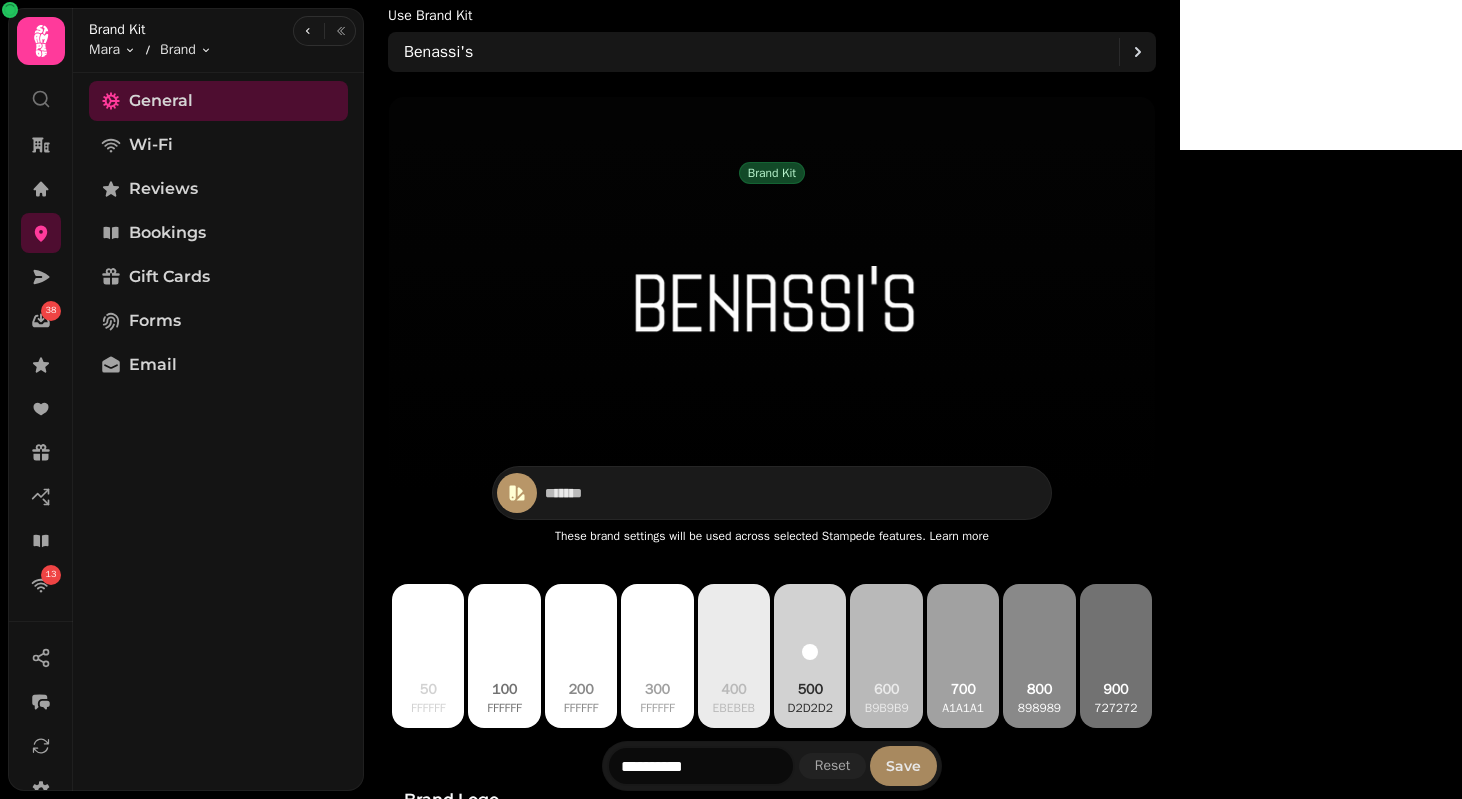 click on "Save" at bounding box center (903, 766) 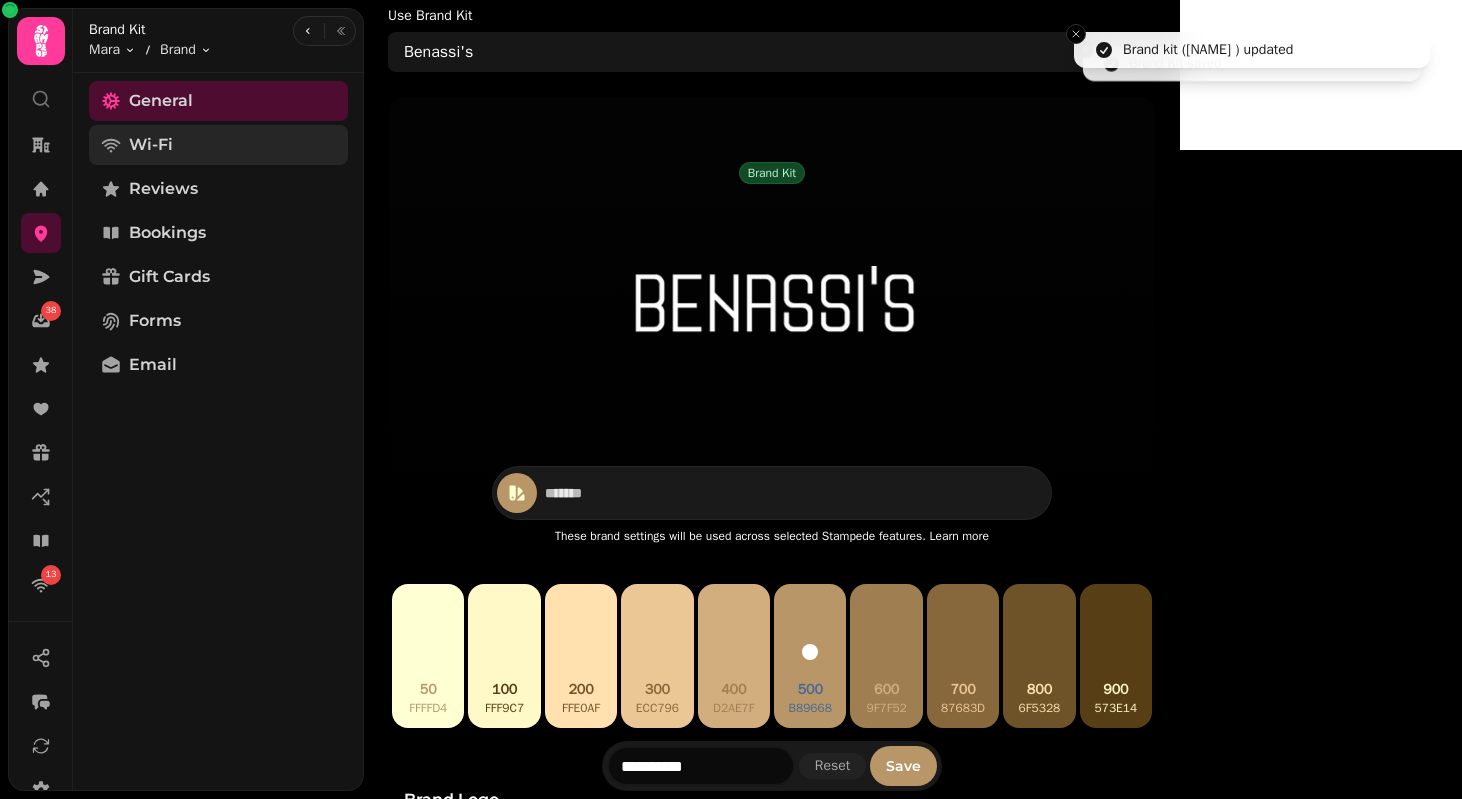 click on "Wi-Fi" at bounding box center [218, 145] 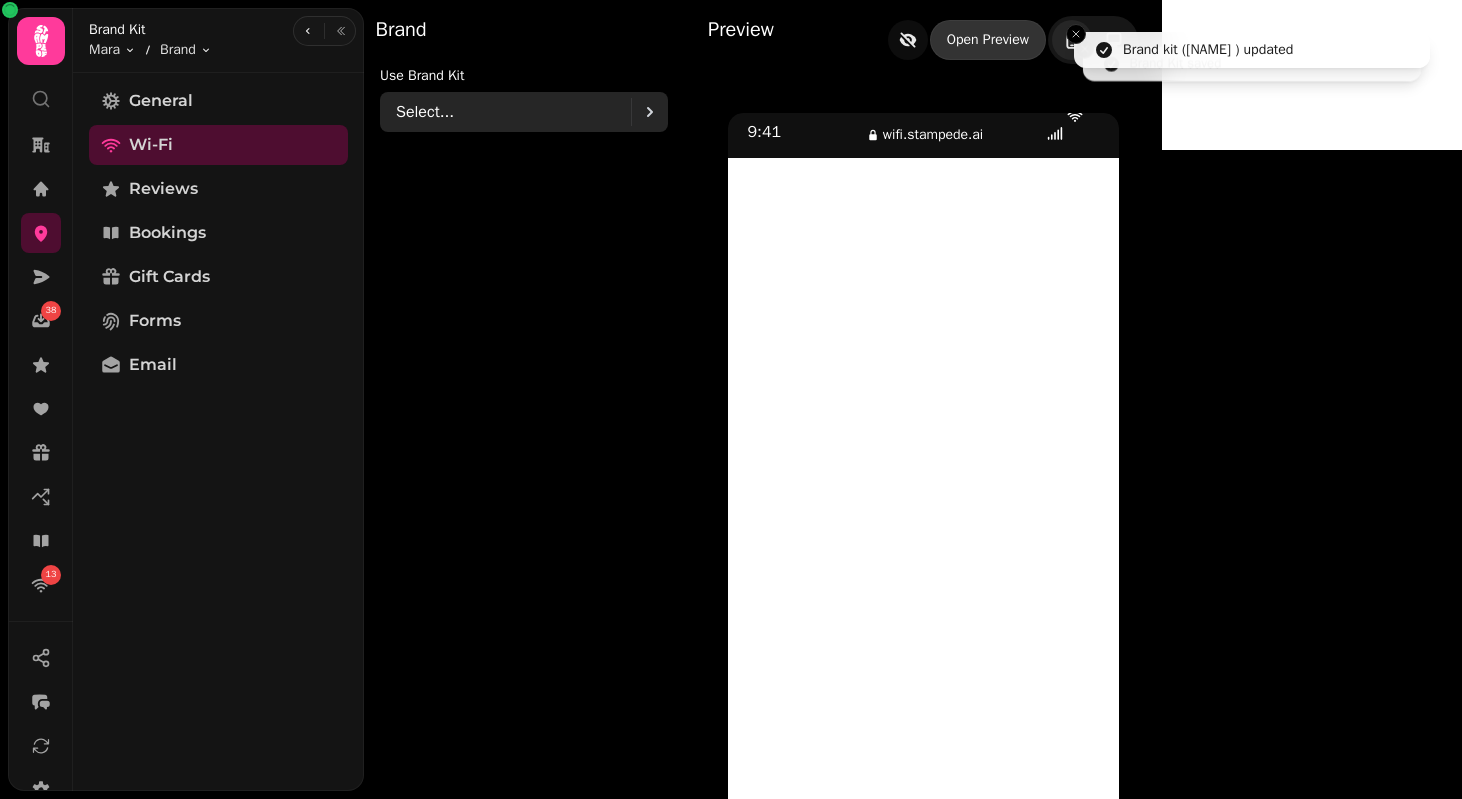 click on "Select..." at bounding box center [513, 112] 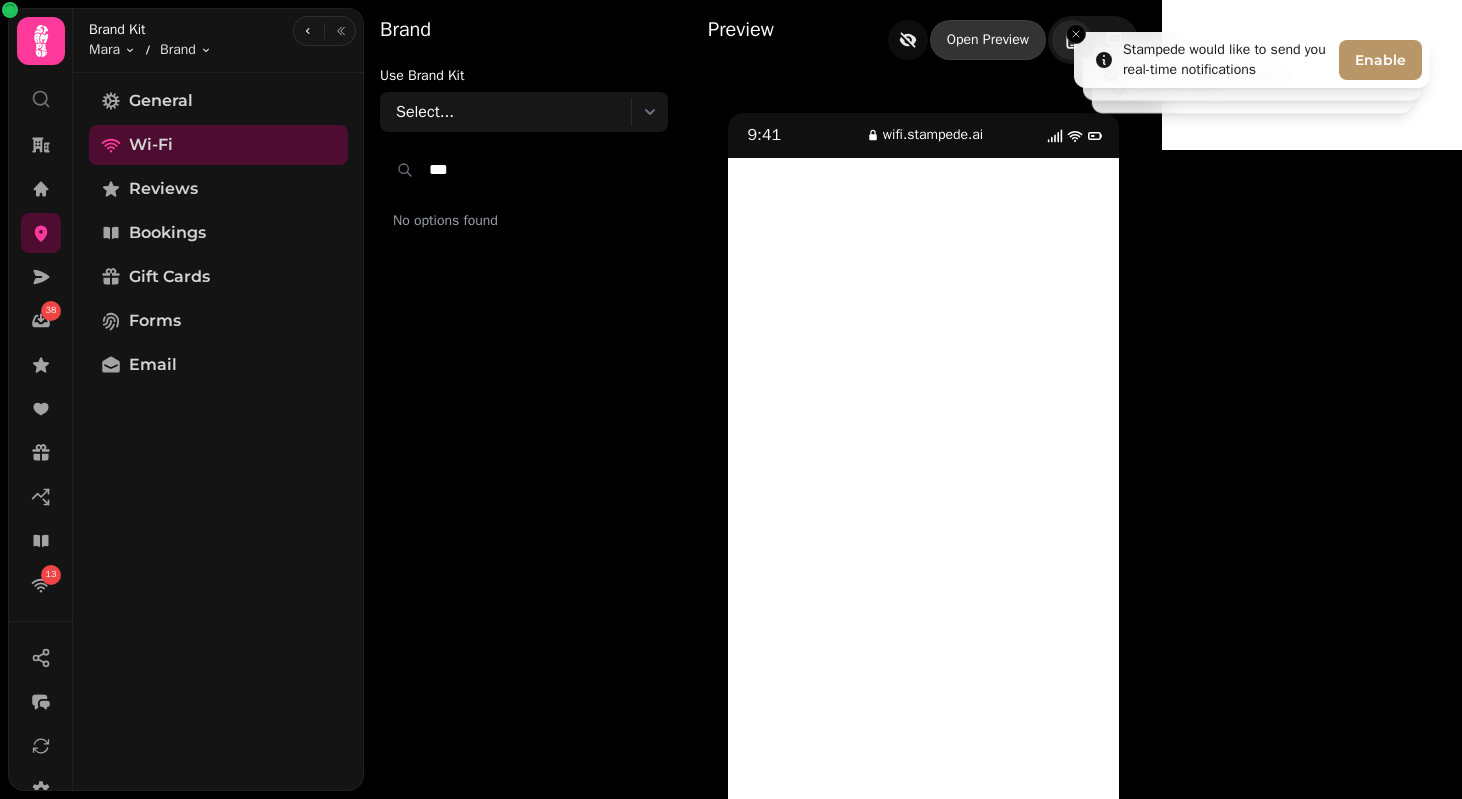 type on "**" 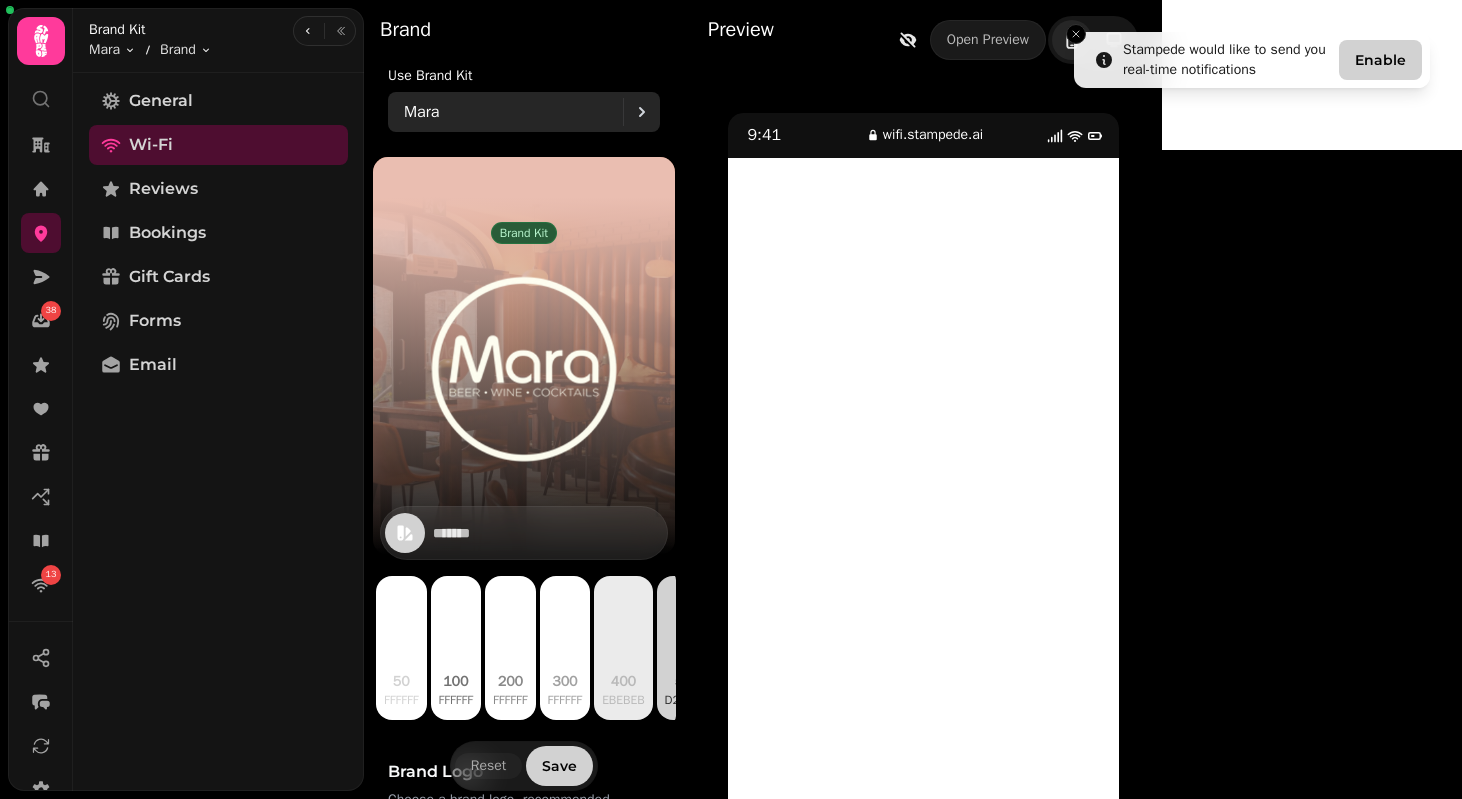 click on "Mara" at bounding box center [513, 112] 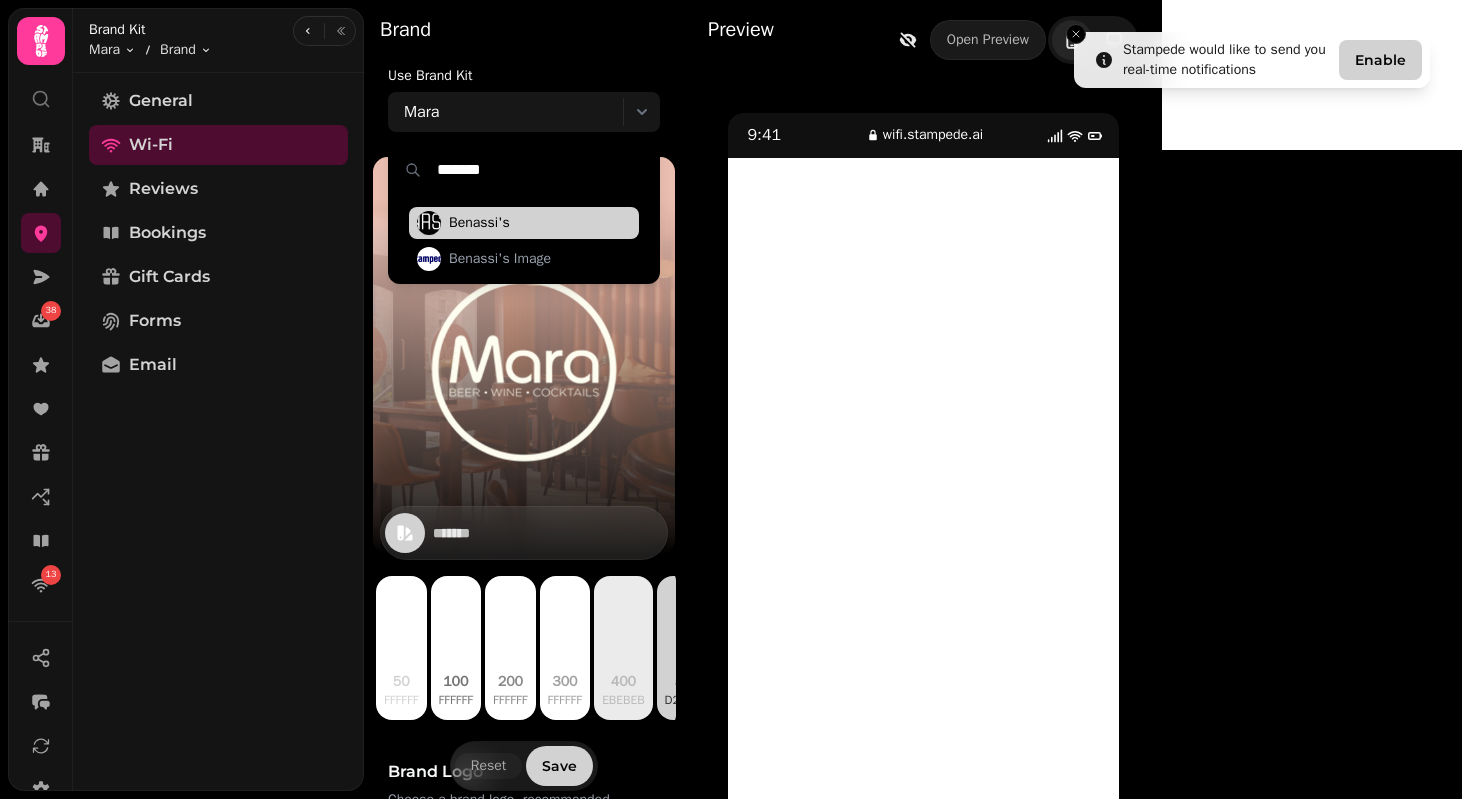 type on "*******" 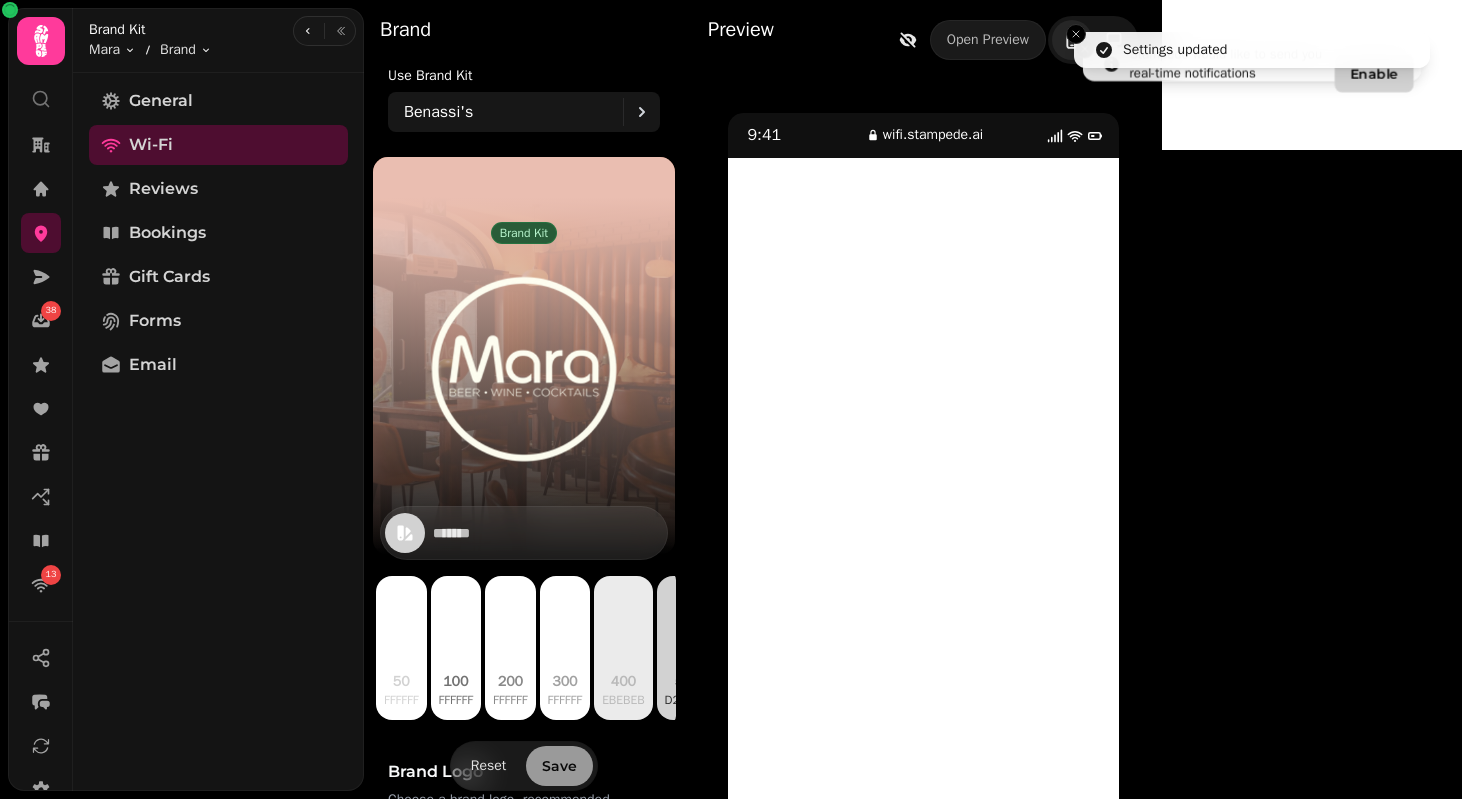 type on "*******" 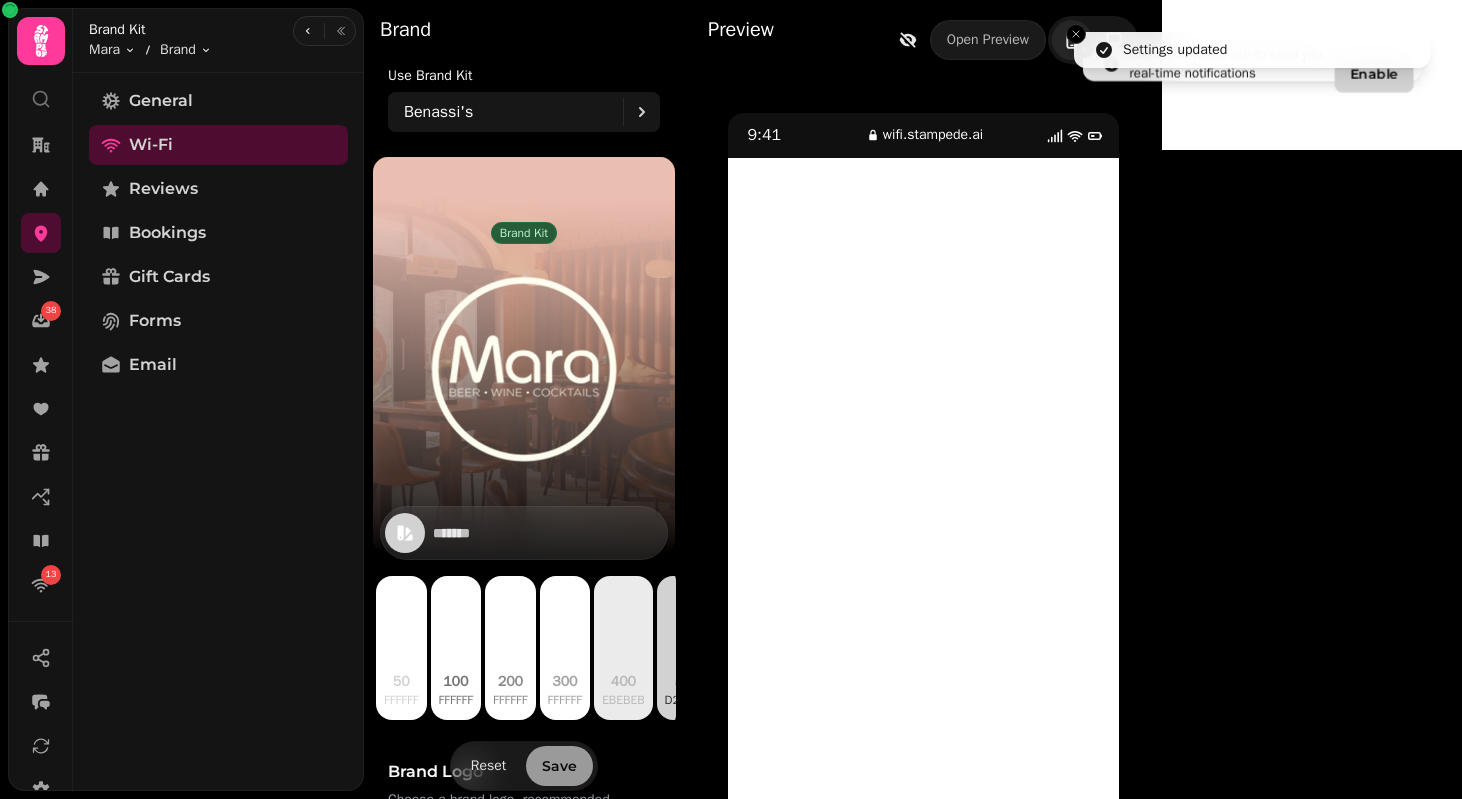 type on "*******" 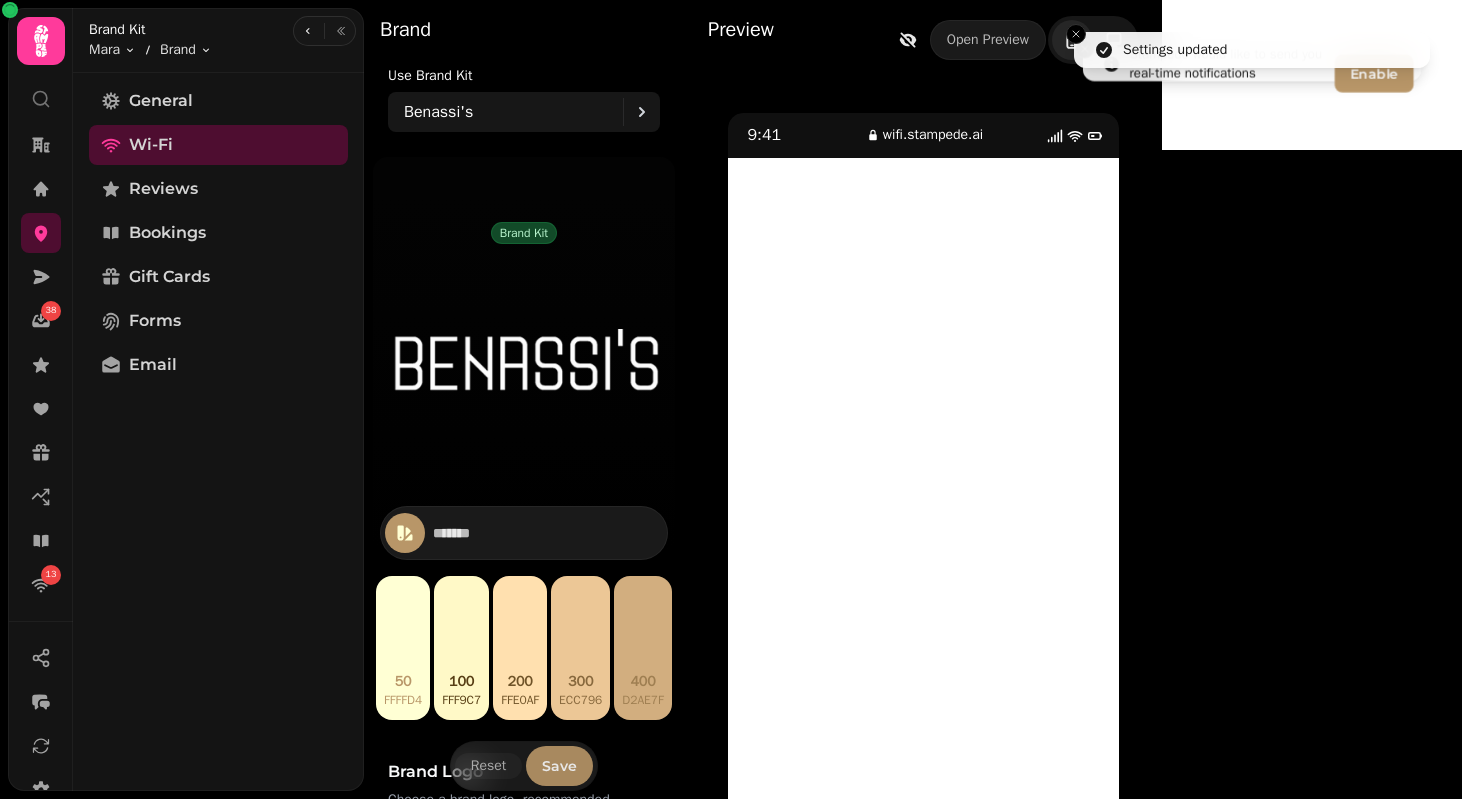 click on "Save" at bounding box center [559, 766] 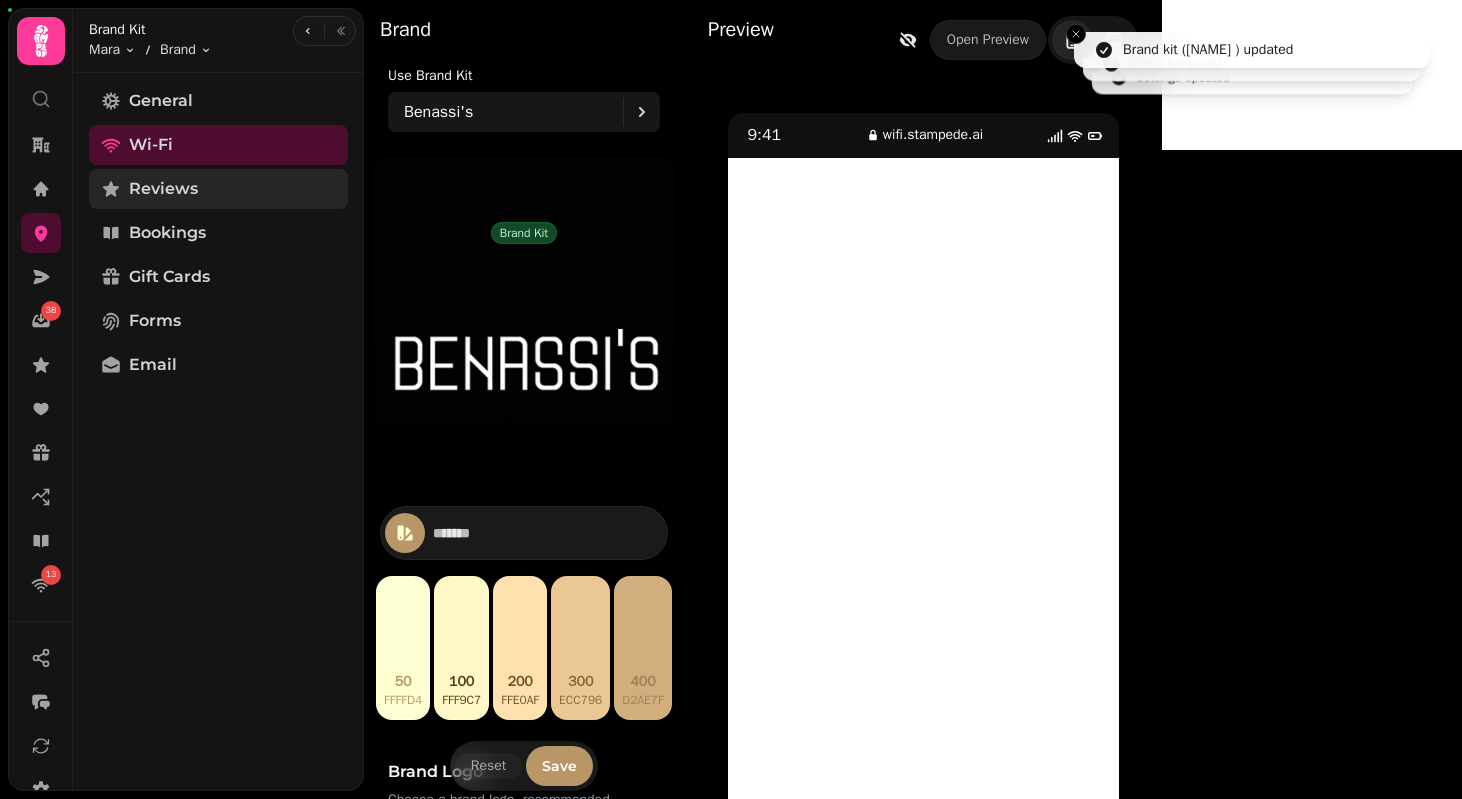 click on "Reviews" at bounding box center [218, 189] 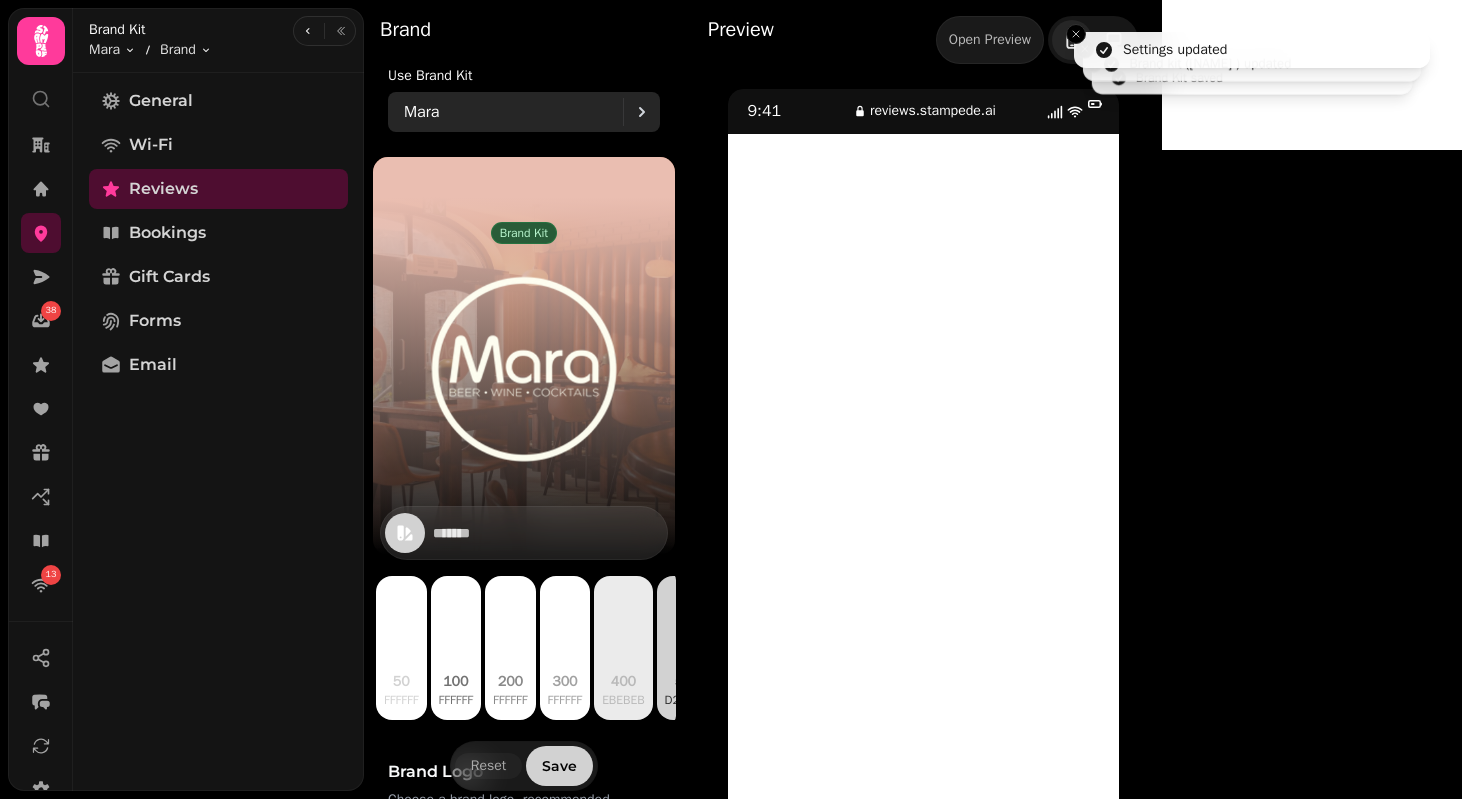click on "Mara" at bounding box center [513, 112] 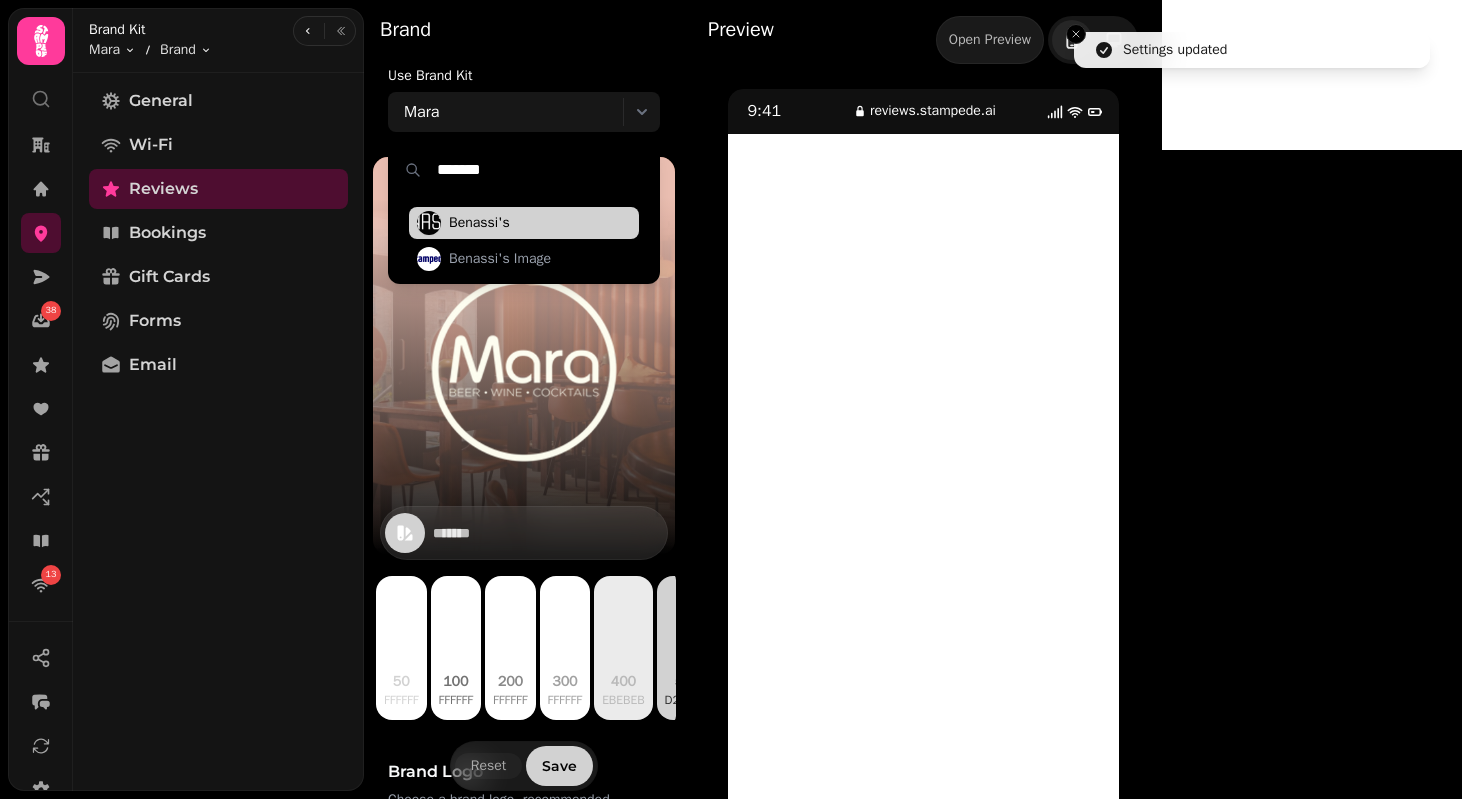 type on "*******" 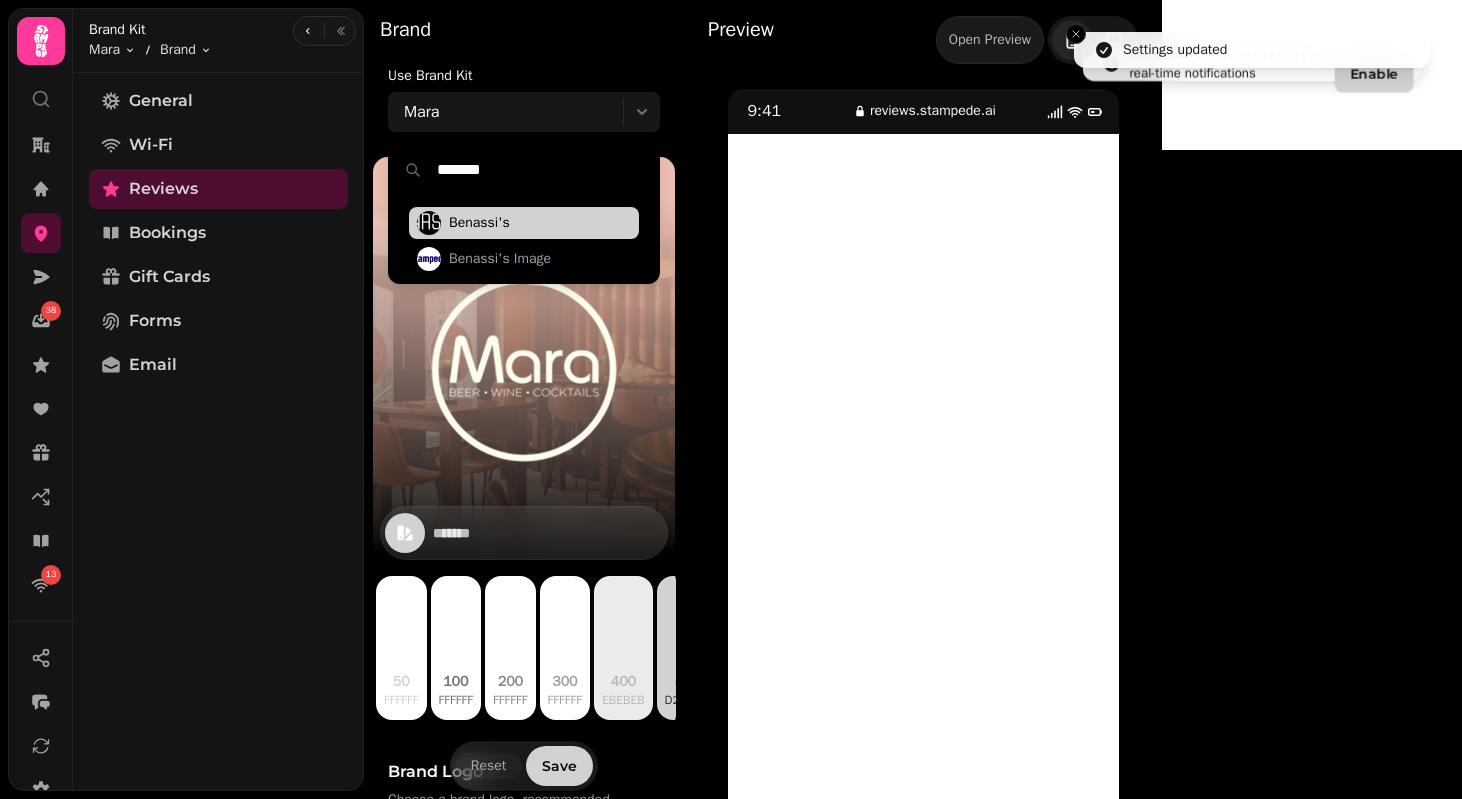 click on "Benassi's" at bounding box center (524, 223) 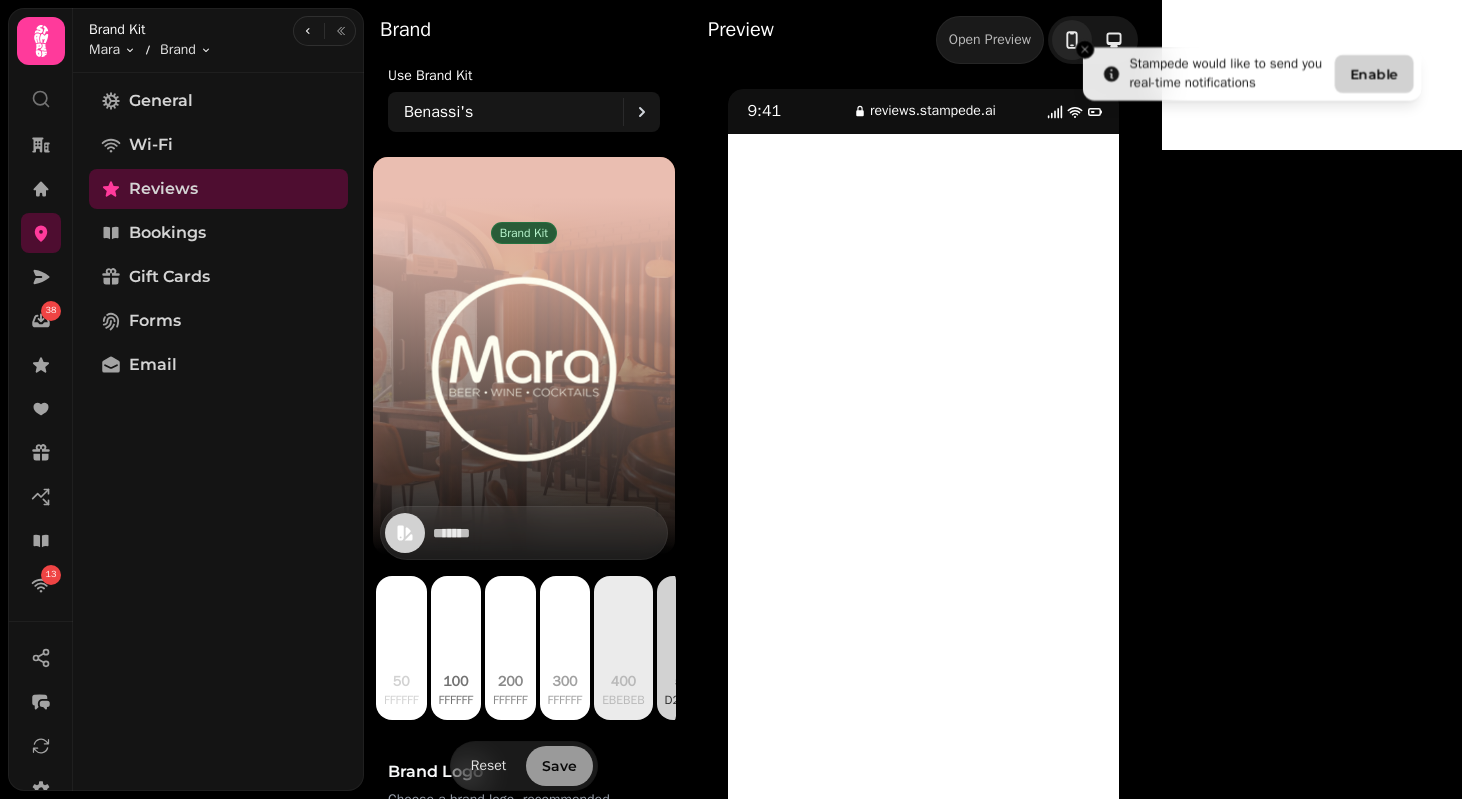 type on "*******" 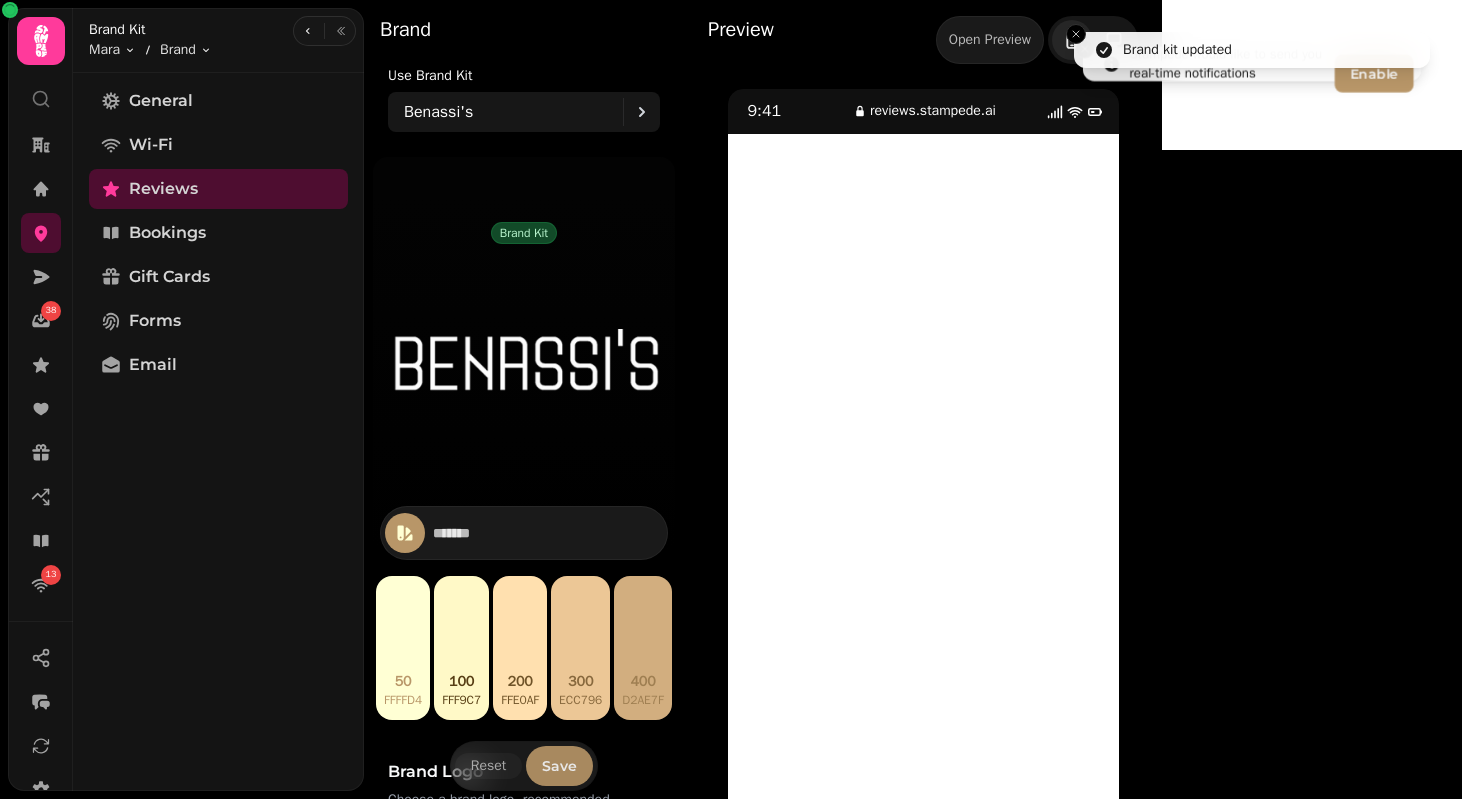 click on "Save" at bounding box center (559, 766) 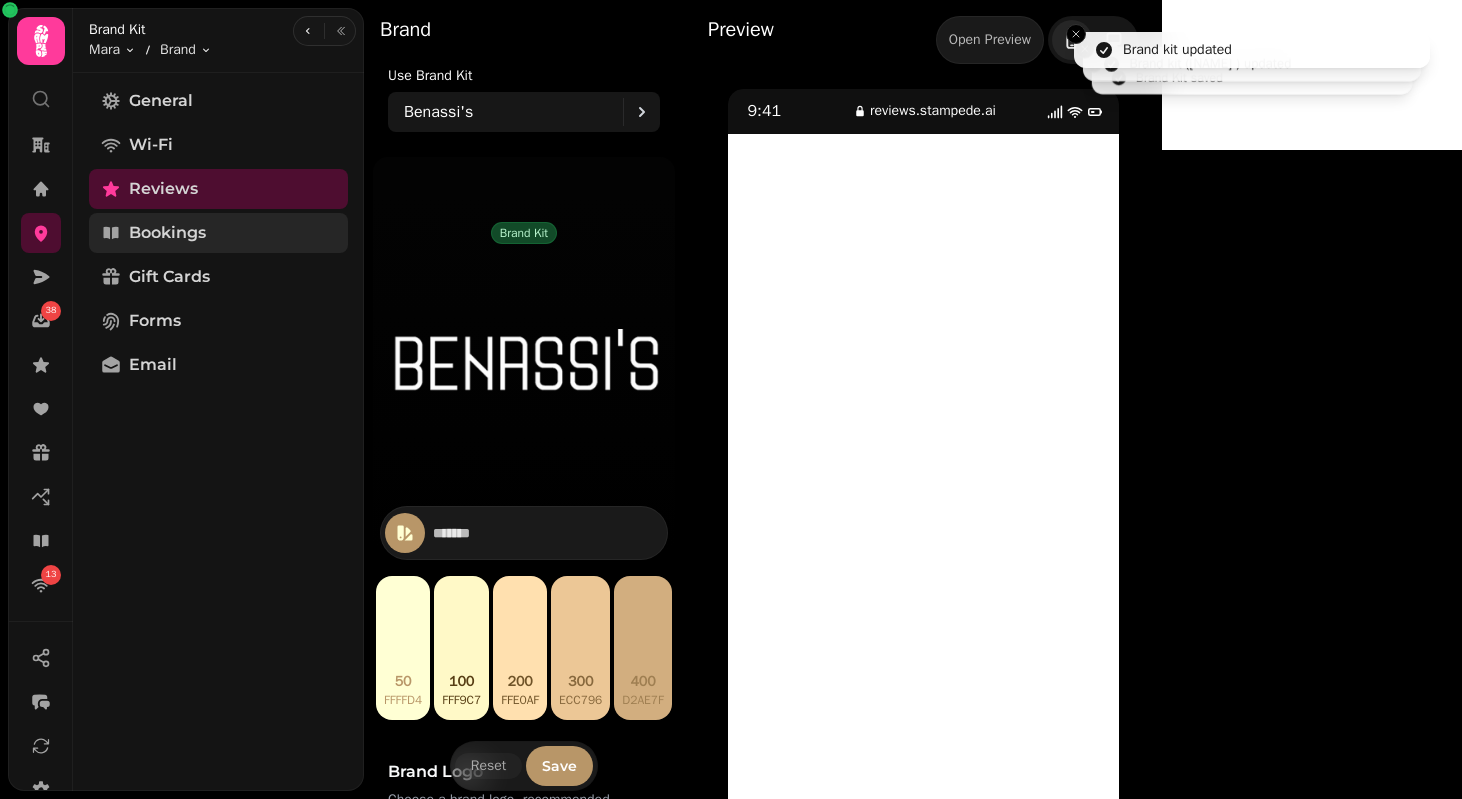 click on "Bookings" at bounding box center [218, 233] 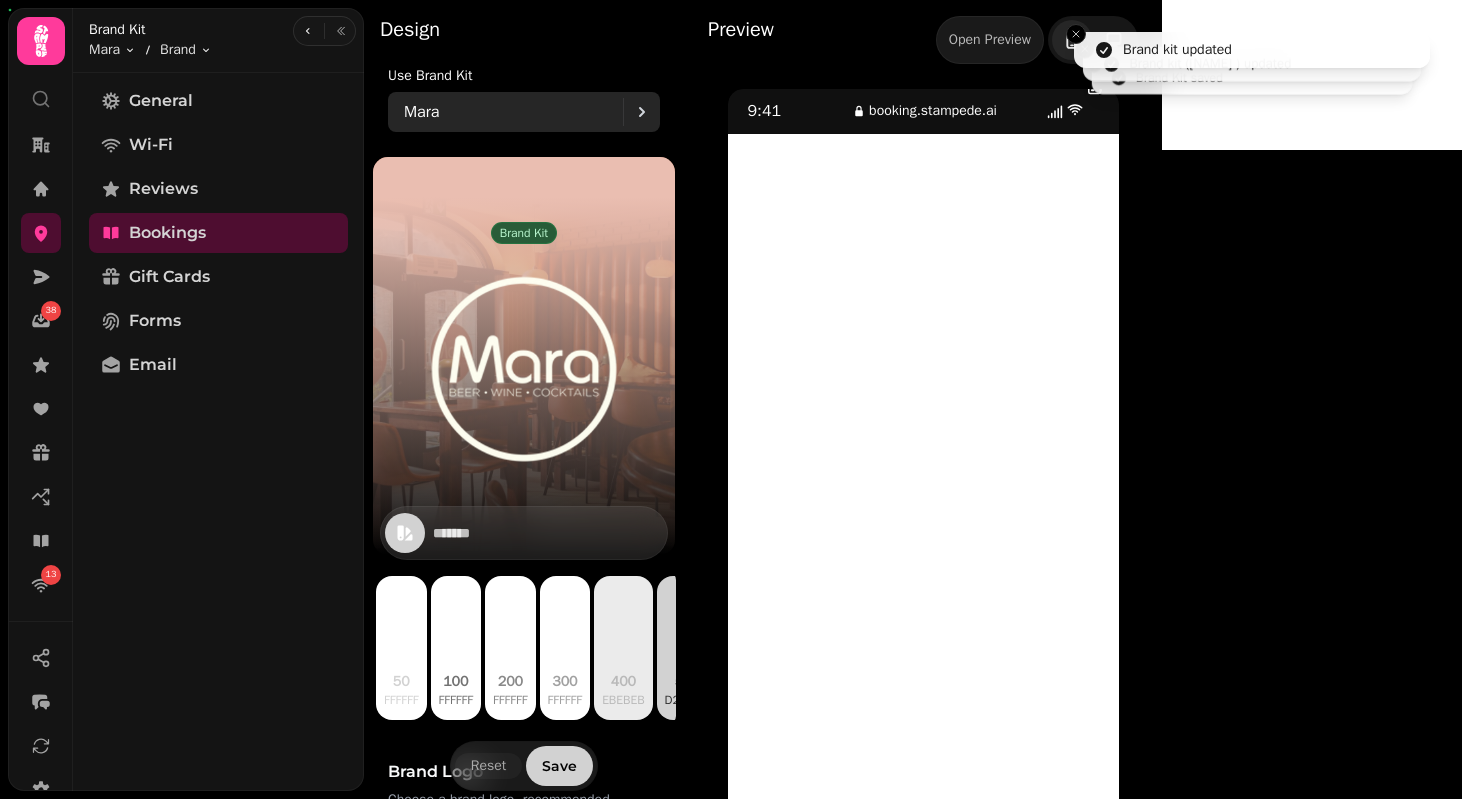 click on "Mara" at bounding box center [513, 112] 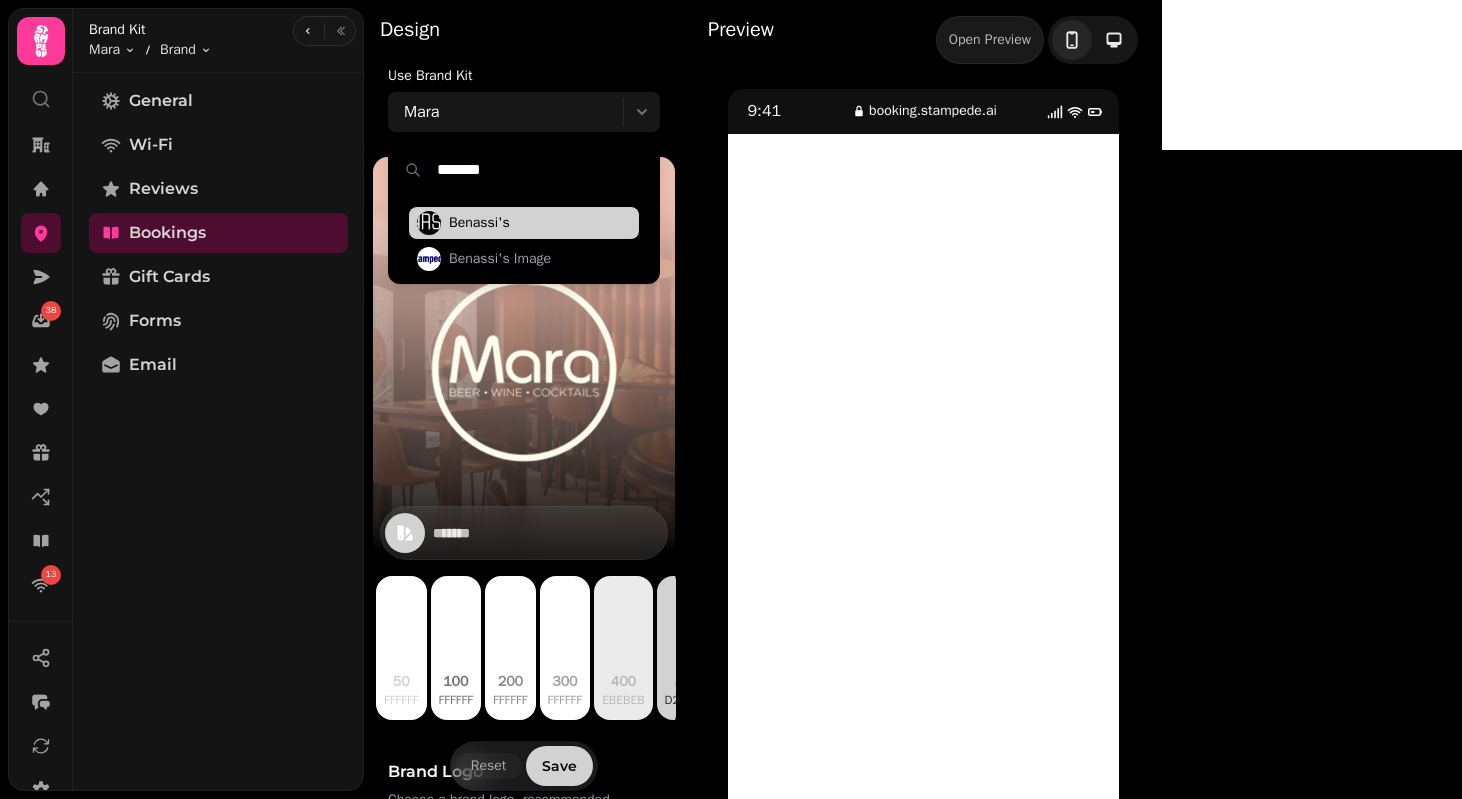 type on "*******" 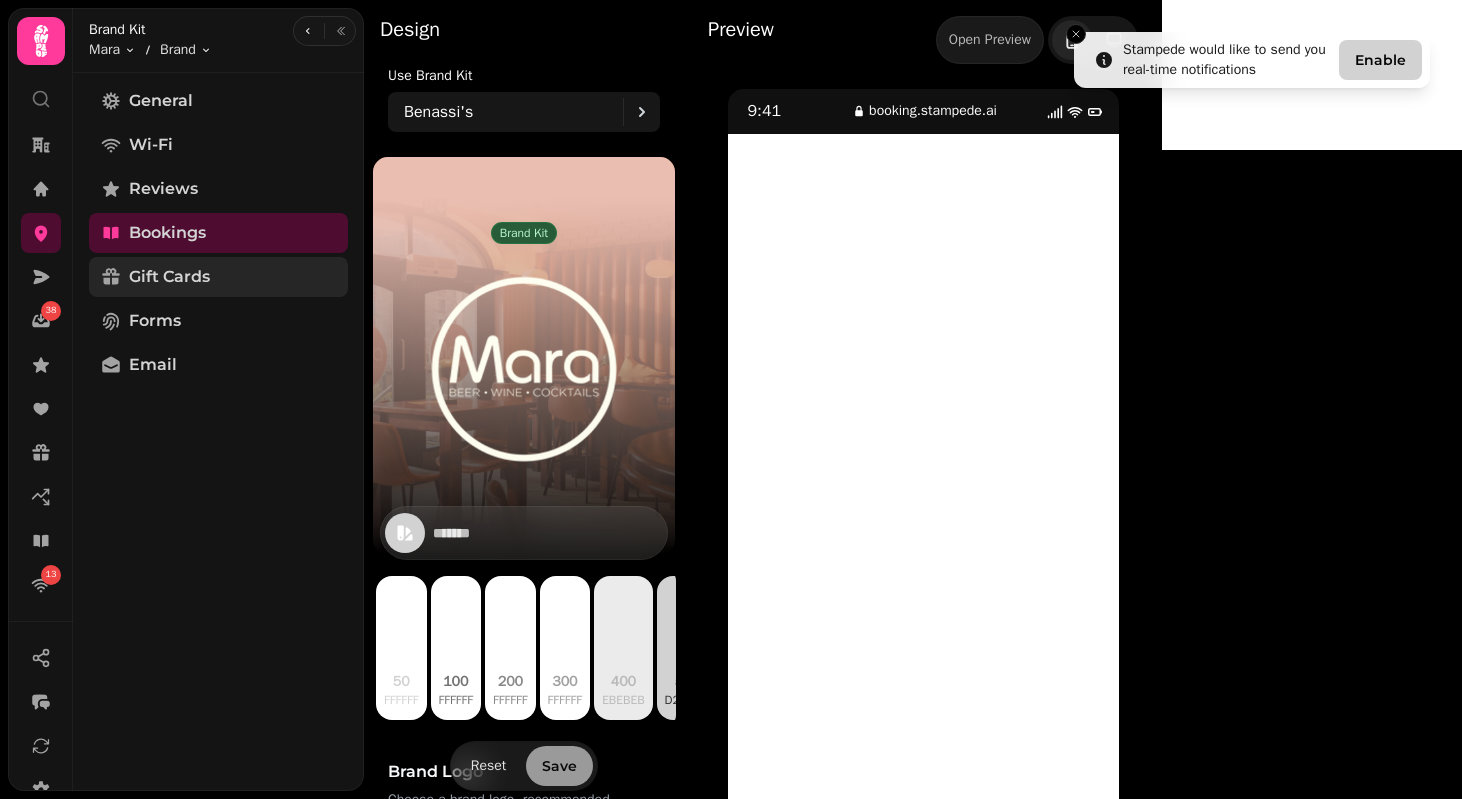 type on "*******" 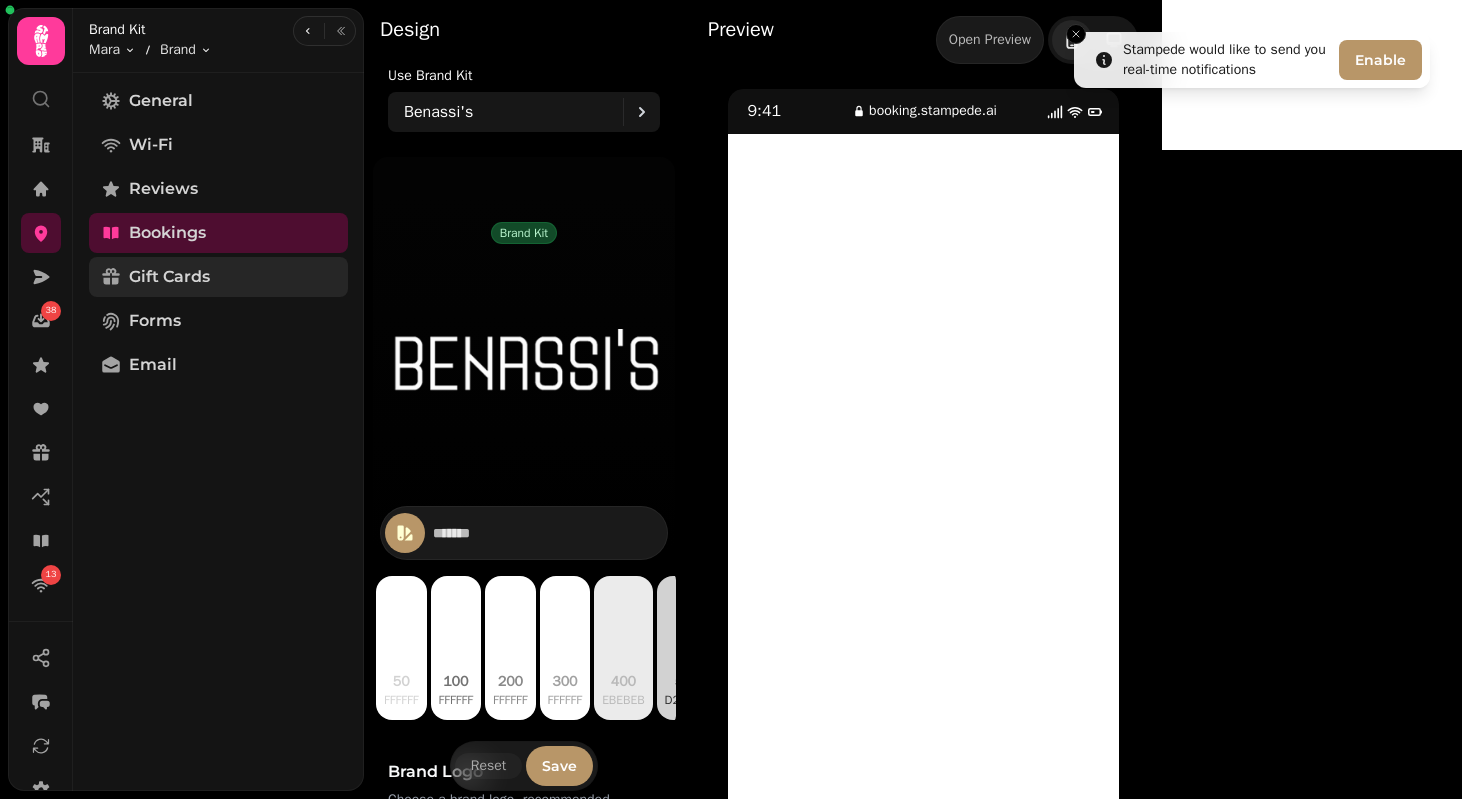 click on "Gift Cards" at bounding box center [218, 277] 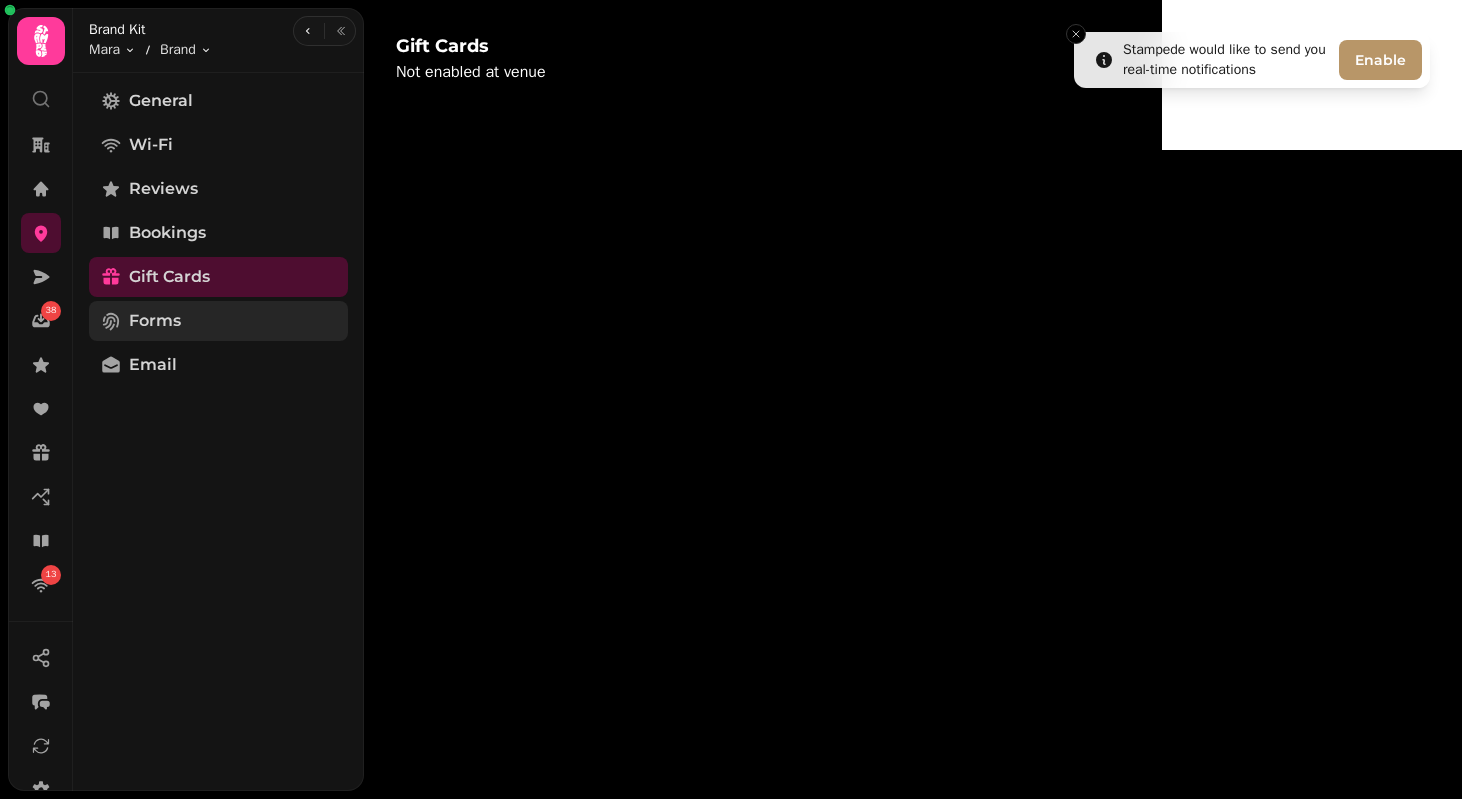 click on "Forms" at bounding box center [218, 321] 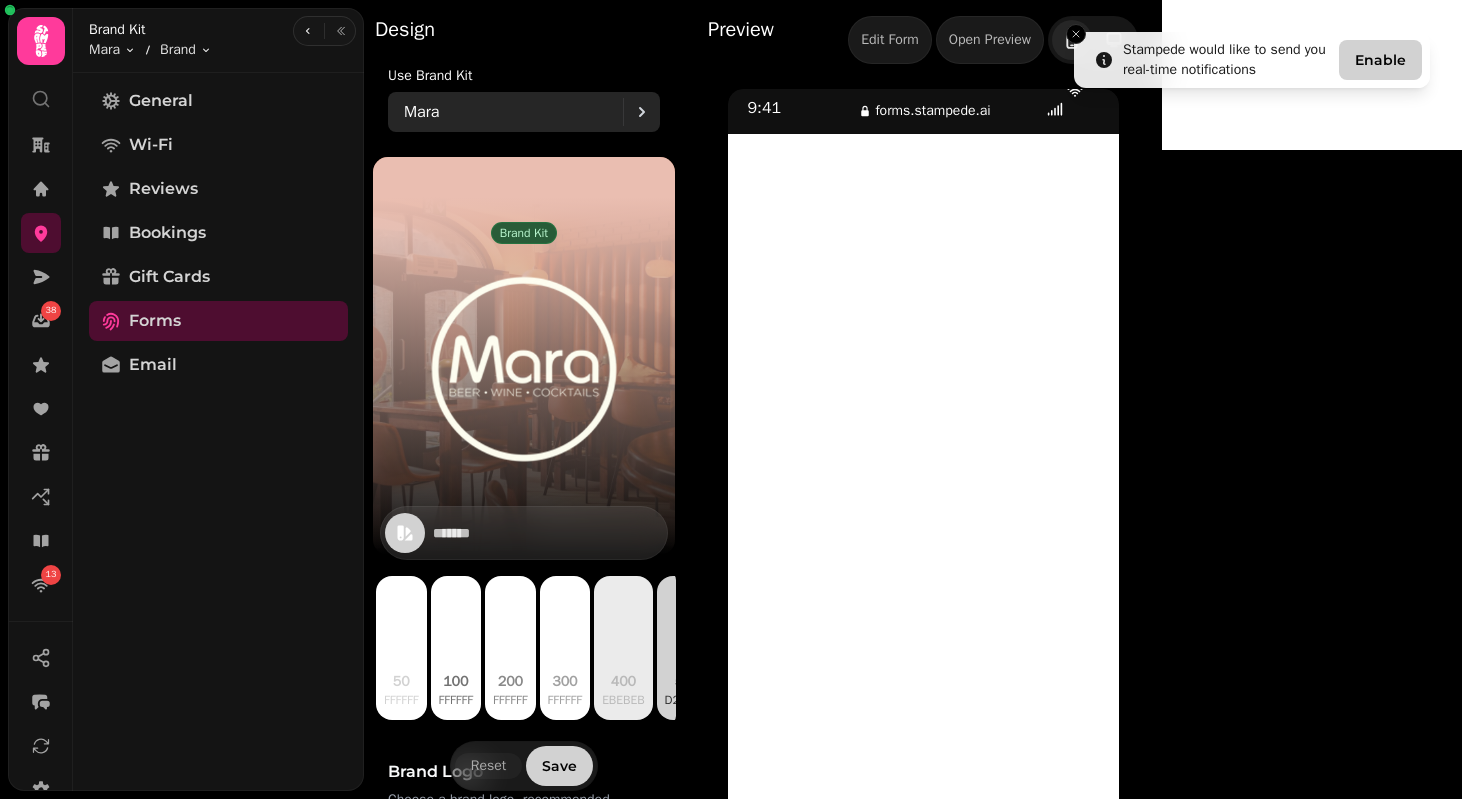 click on "Mara" at bounding box center [513, 112] 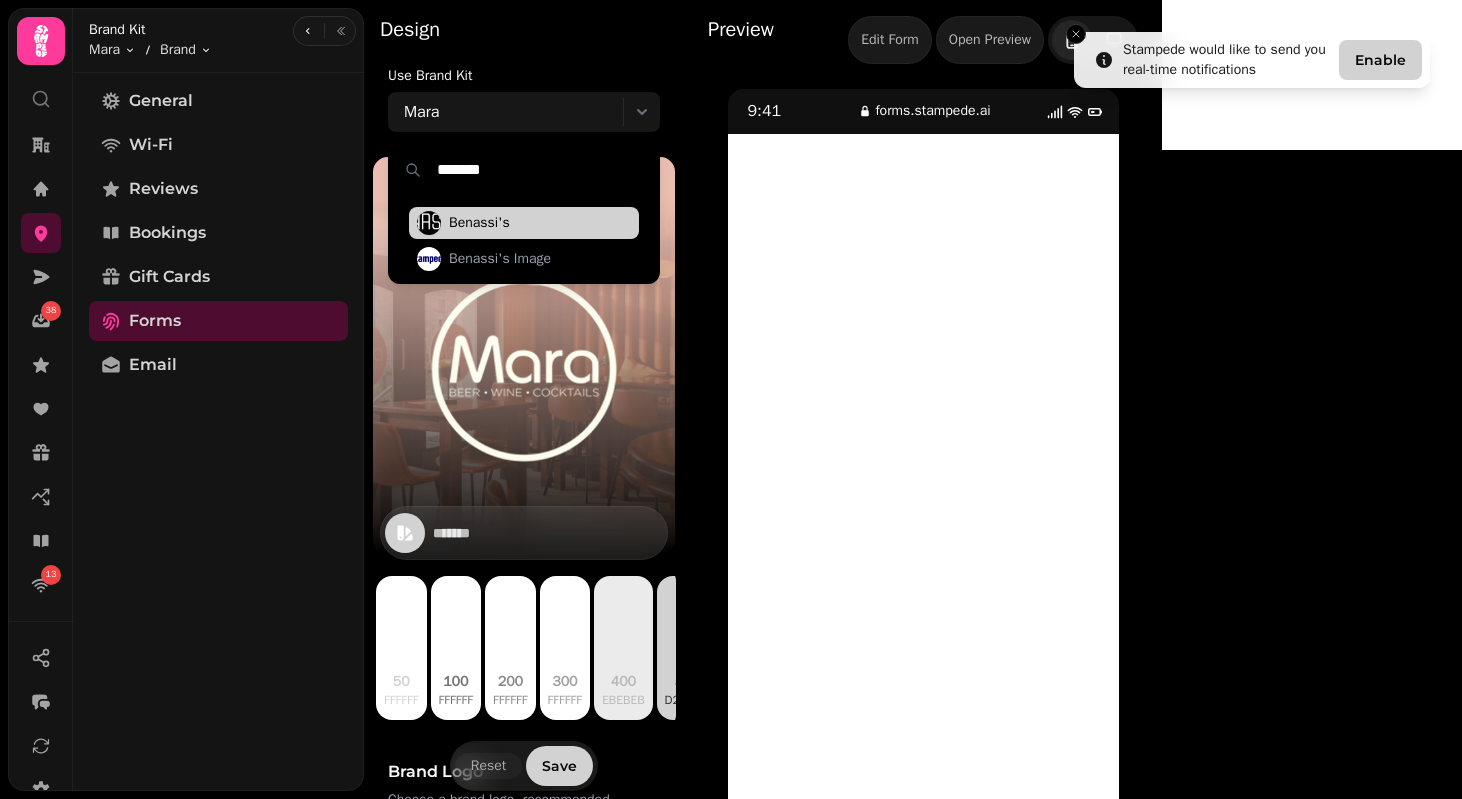 type on "*******" 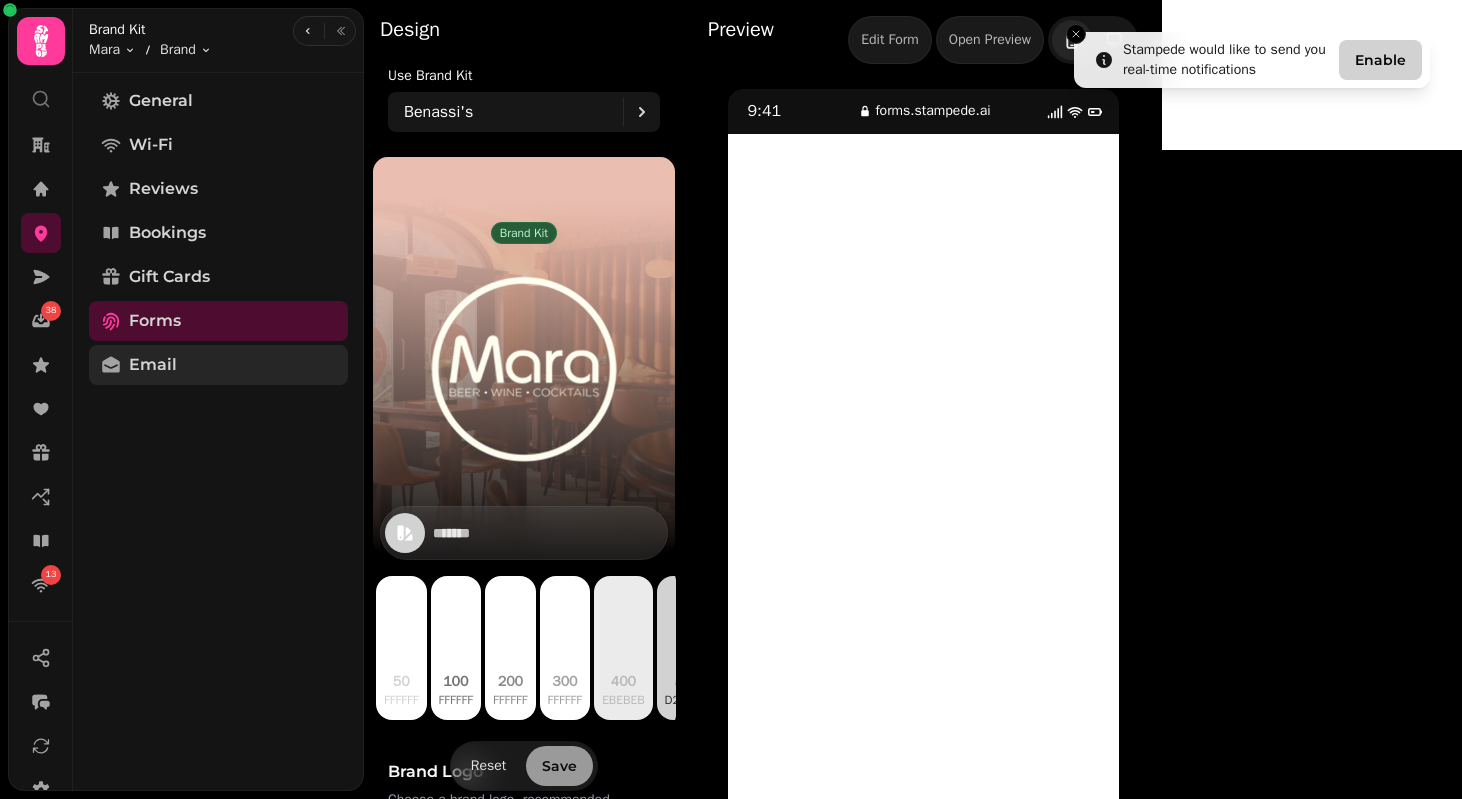 click on "Email" at bounding box center [218, 365] 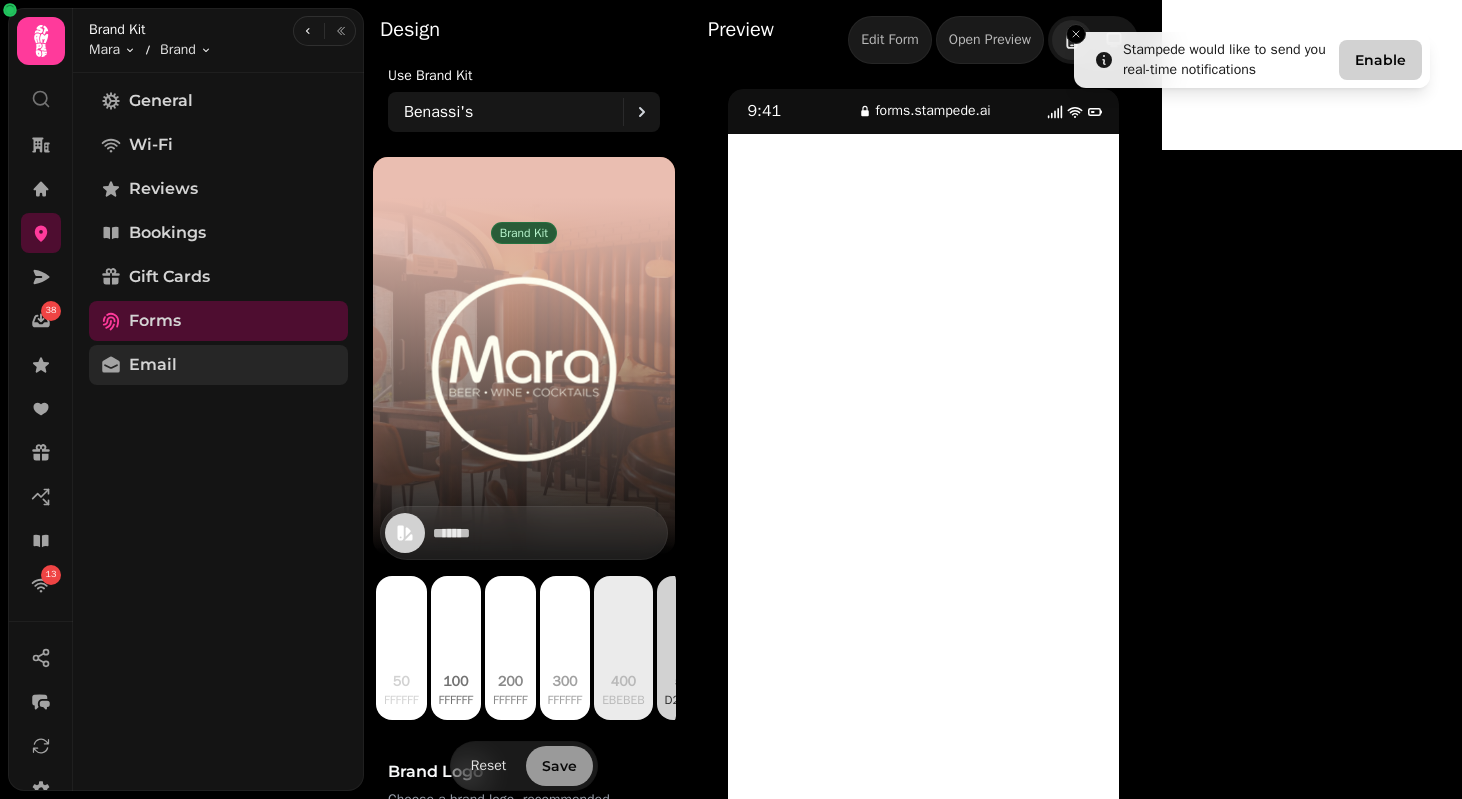 type on "*******" 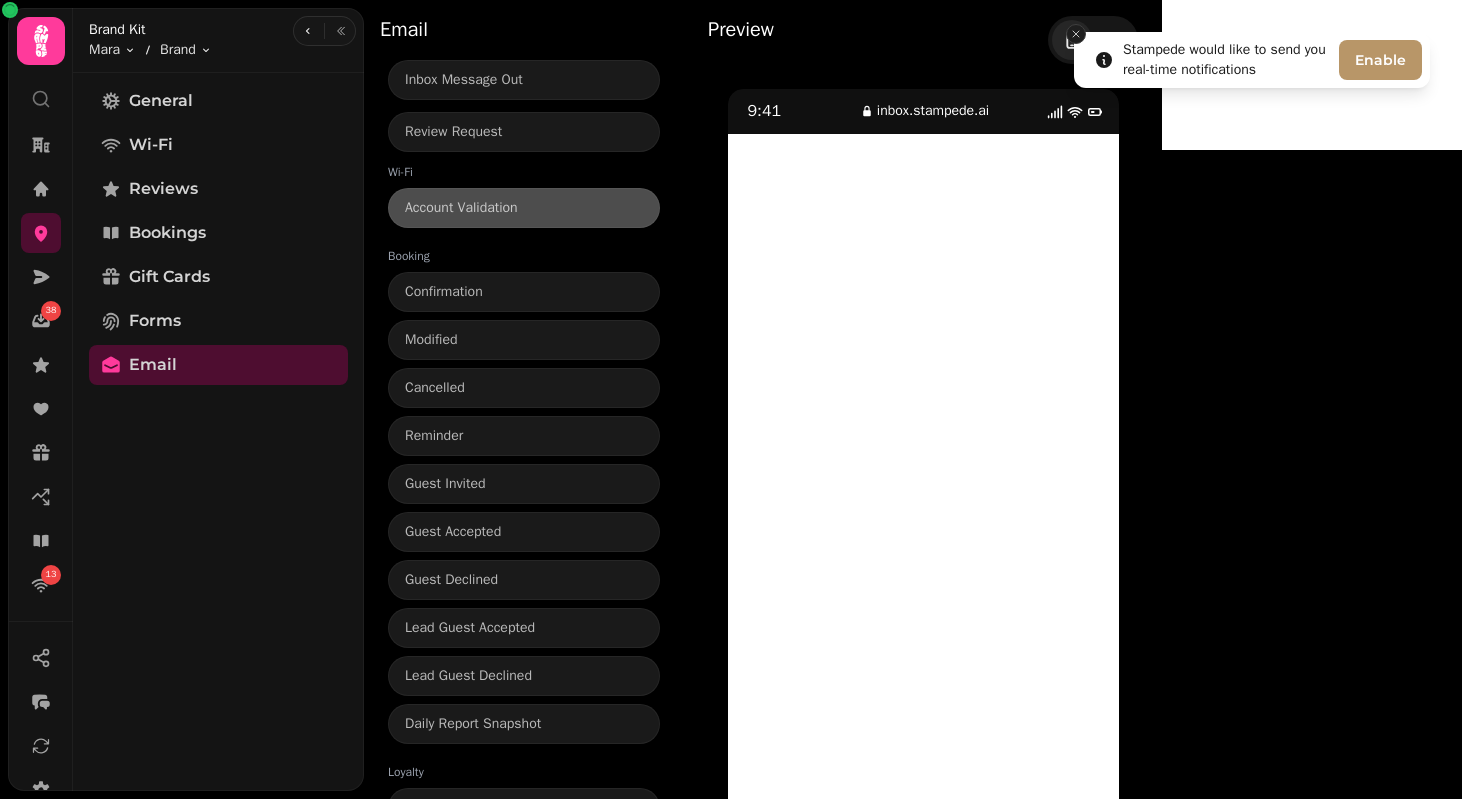 click at bounding box center (1076, 34) 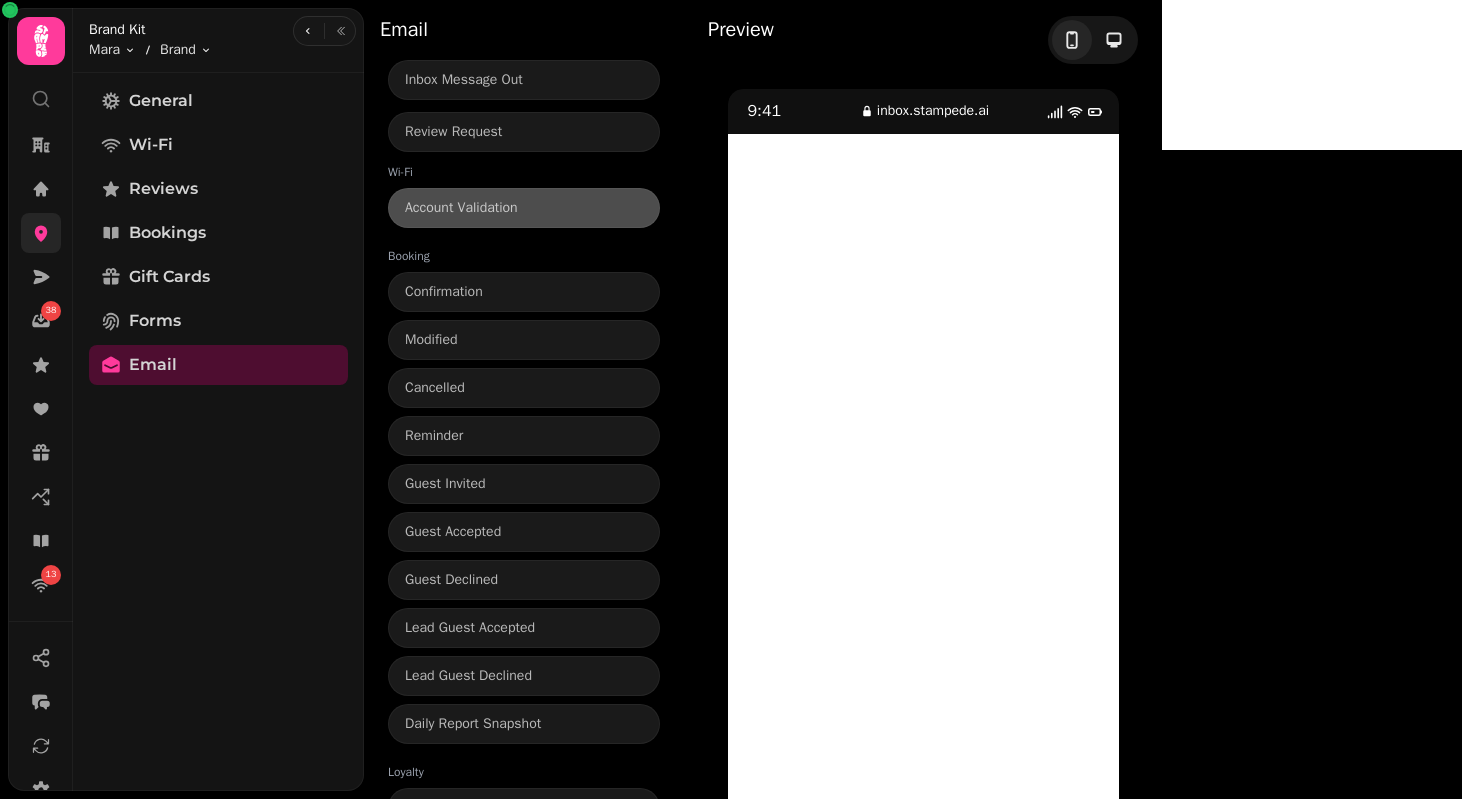 click 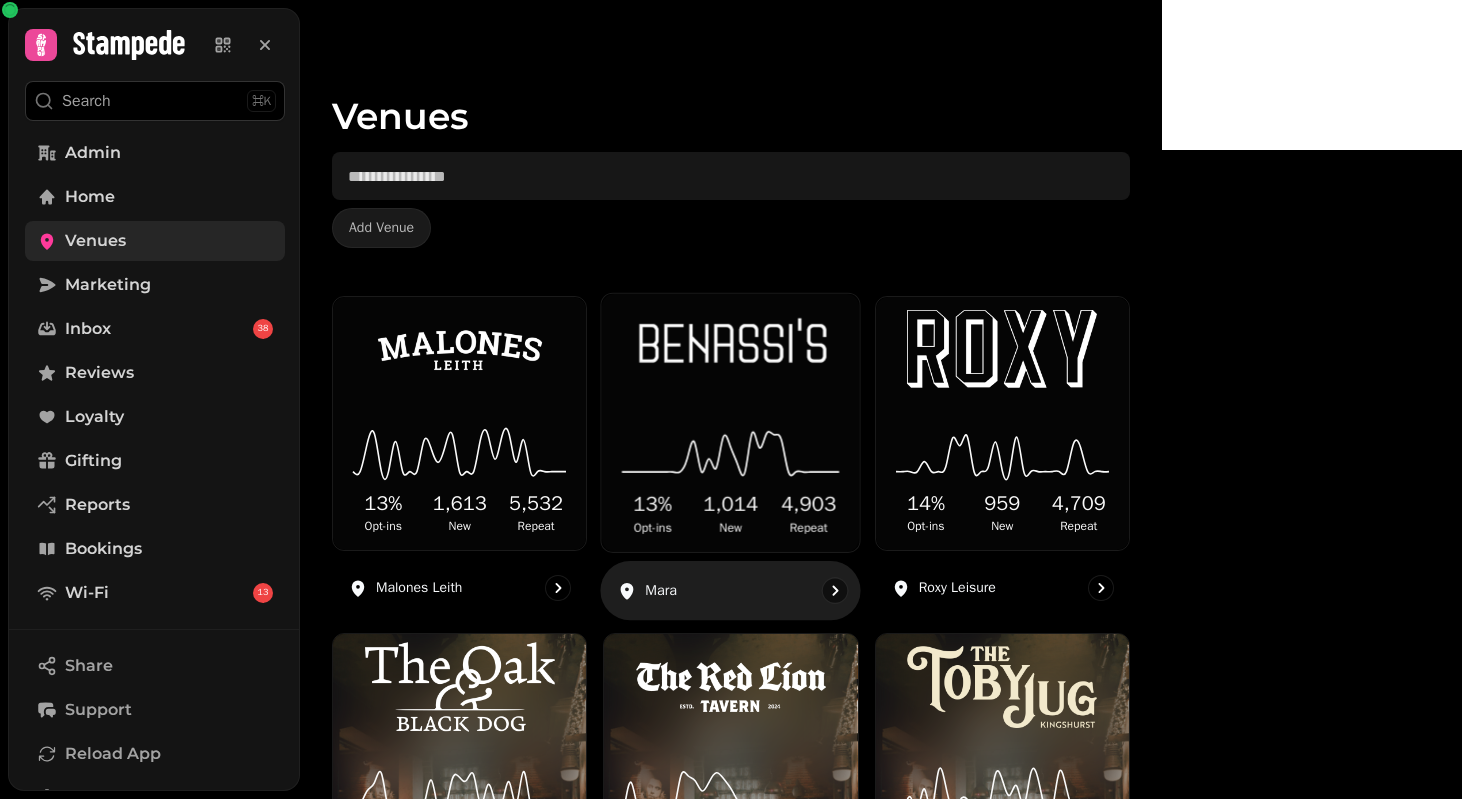 click at bounding box center (731, 347) 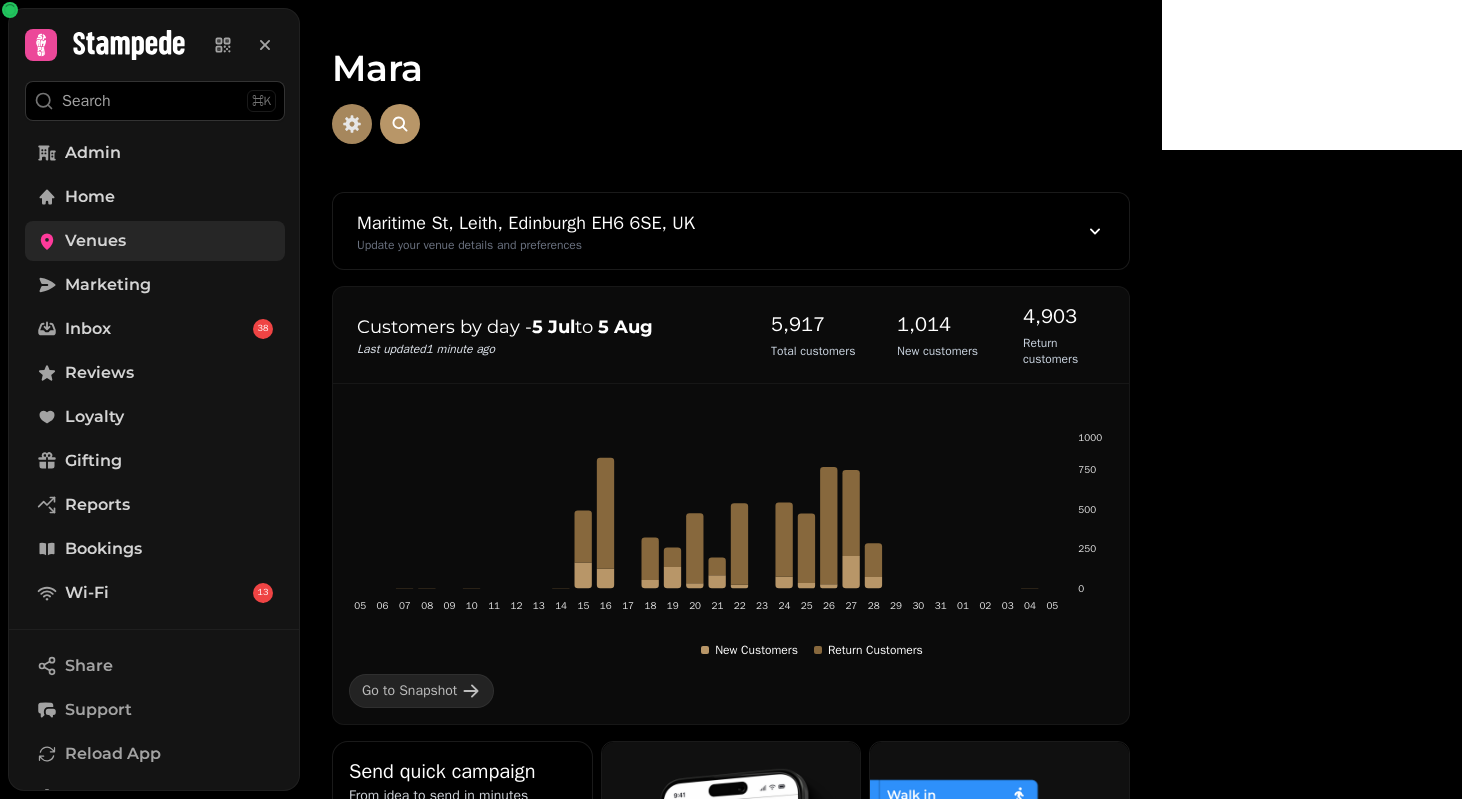 click 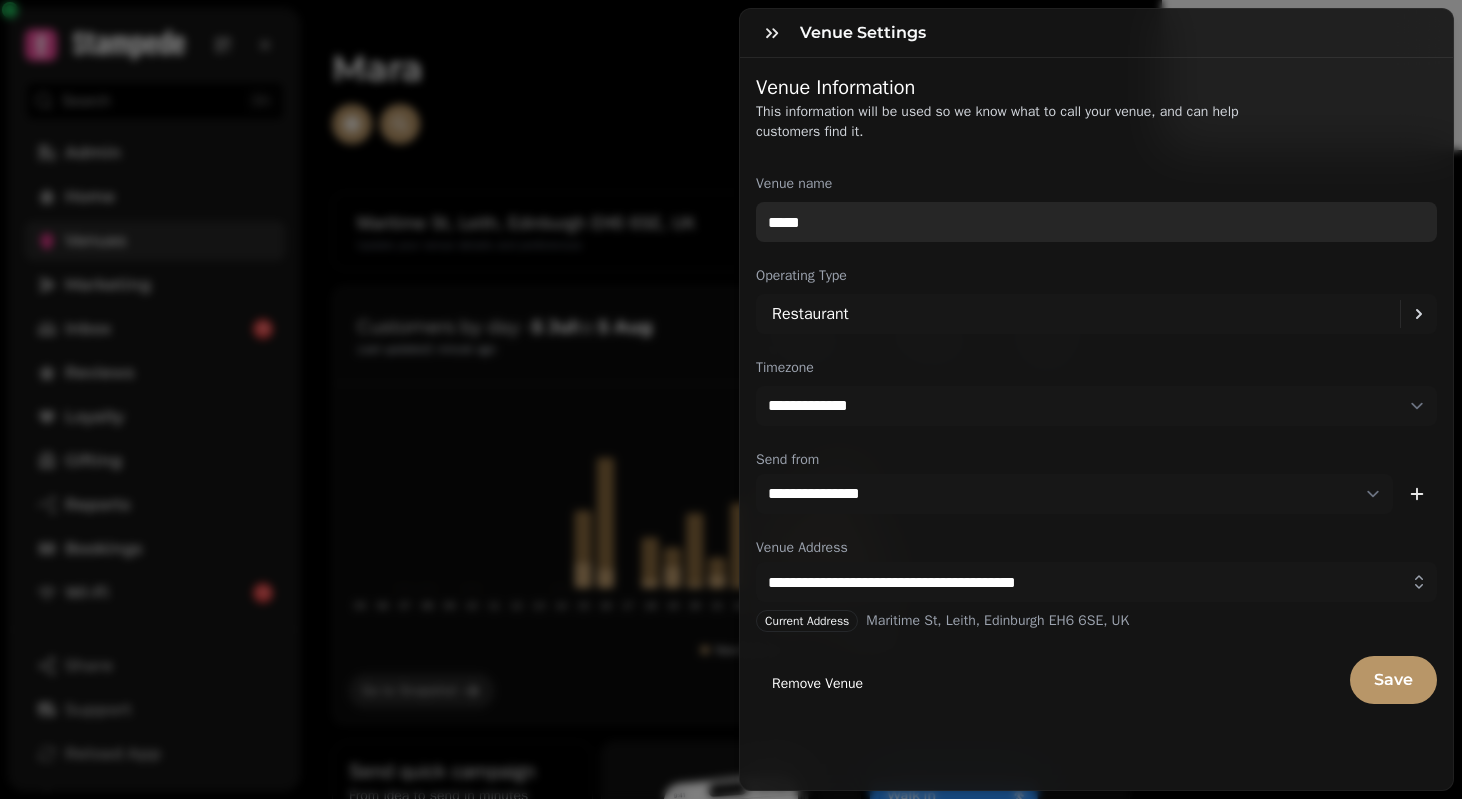 click on "****" at bounding box center [1096, 222] 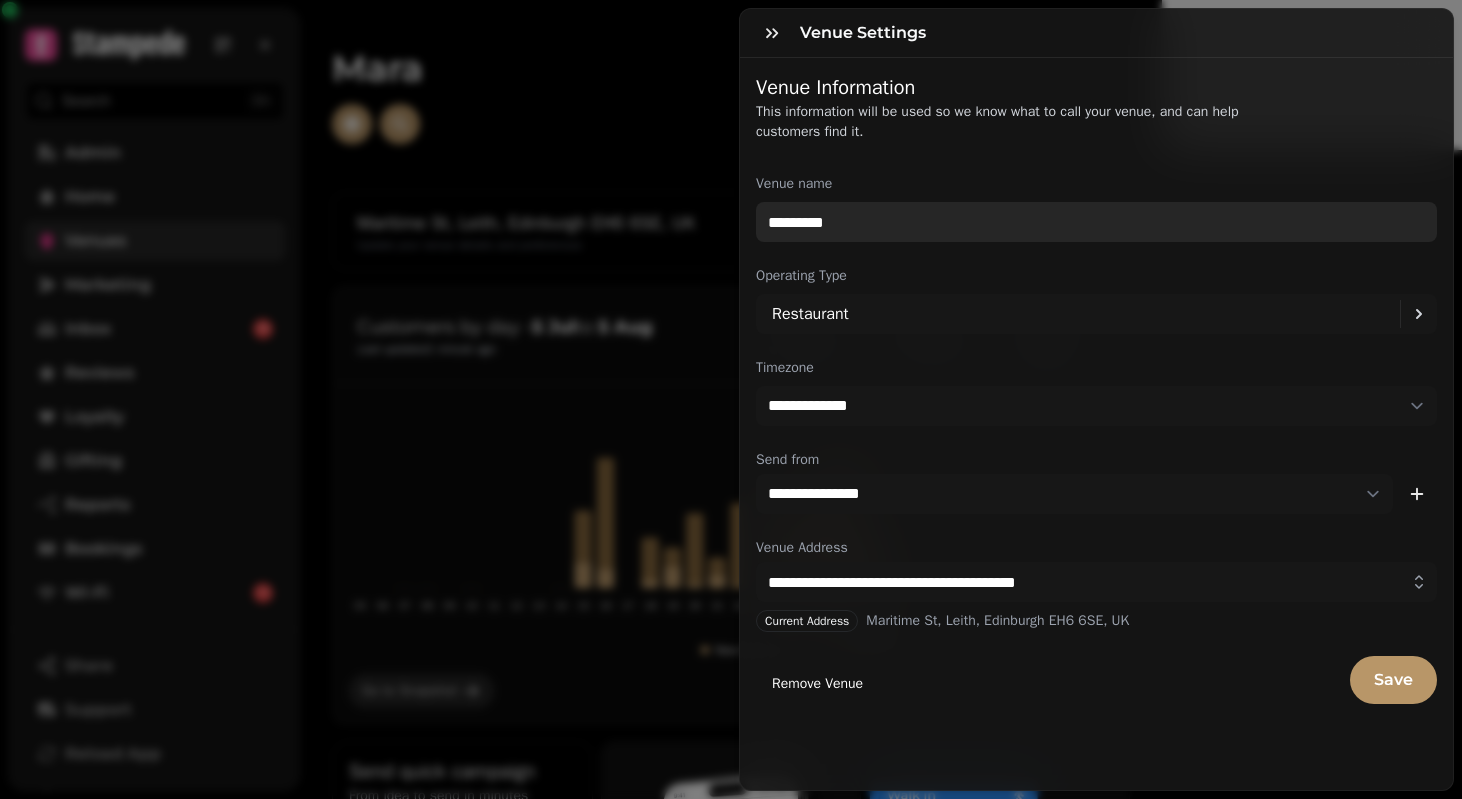 type on "*********" 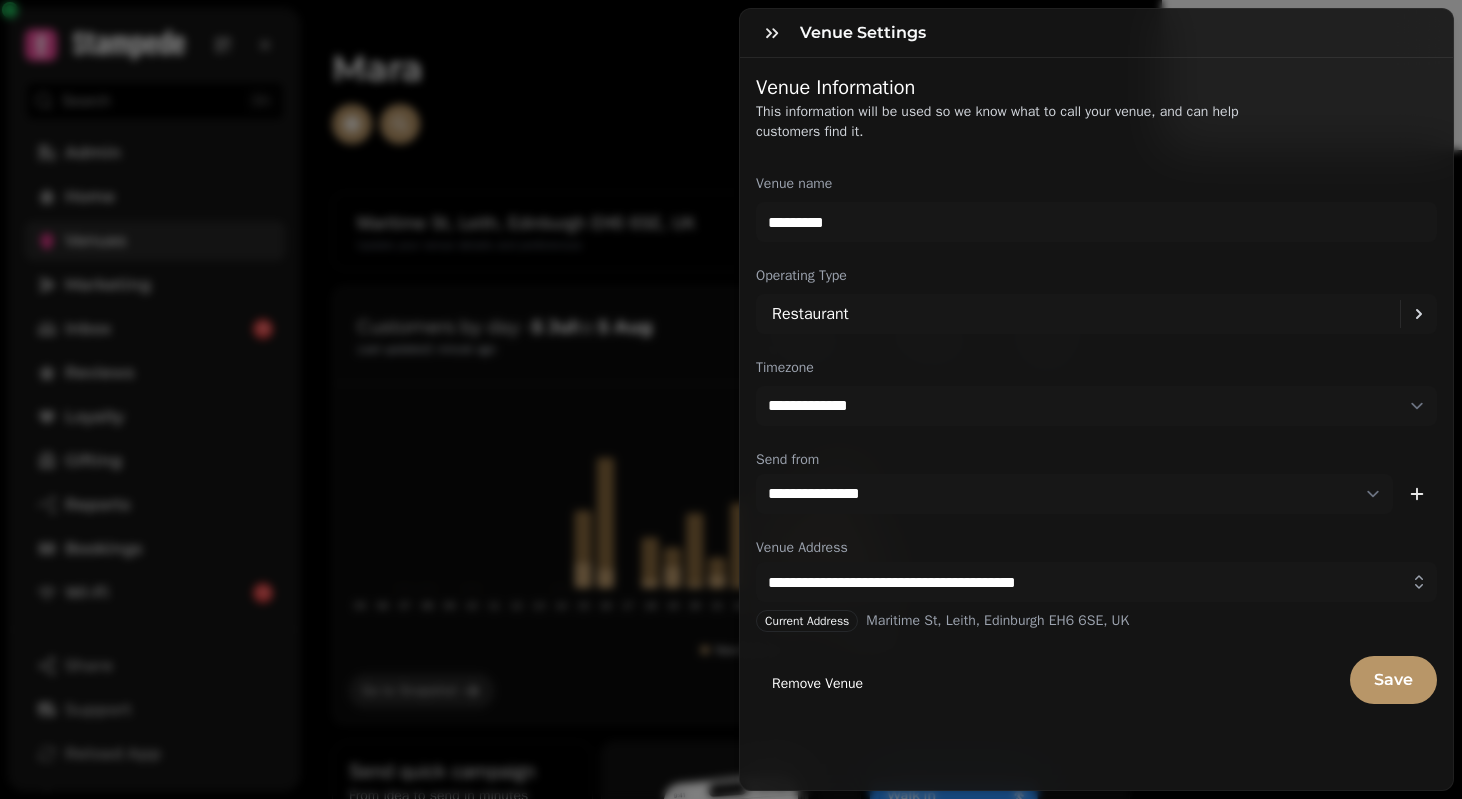 click on "Remove Venue Save" at bounding box center (1096, 680) 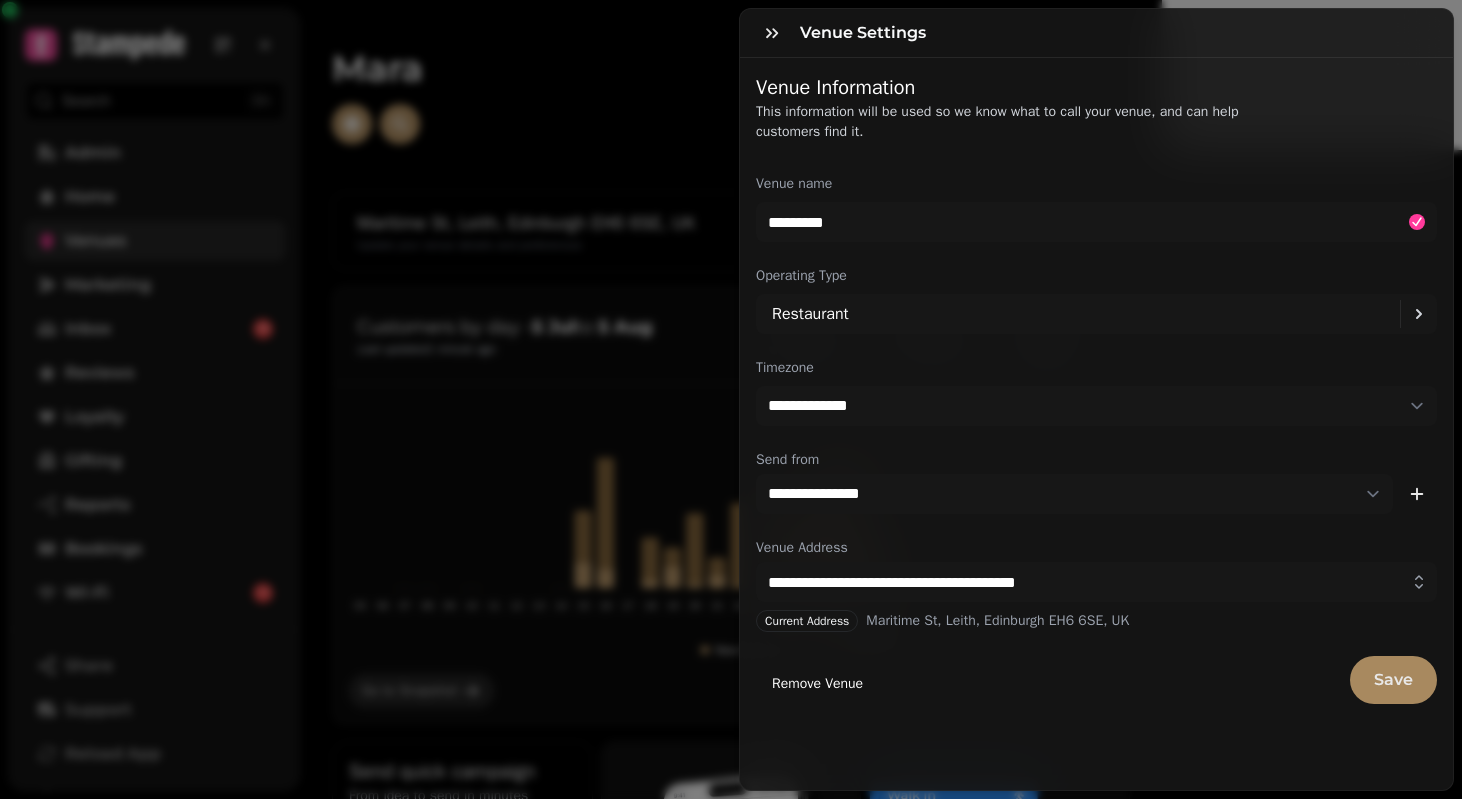 click on "Save" at bounding box center (1393, 680) 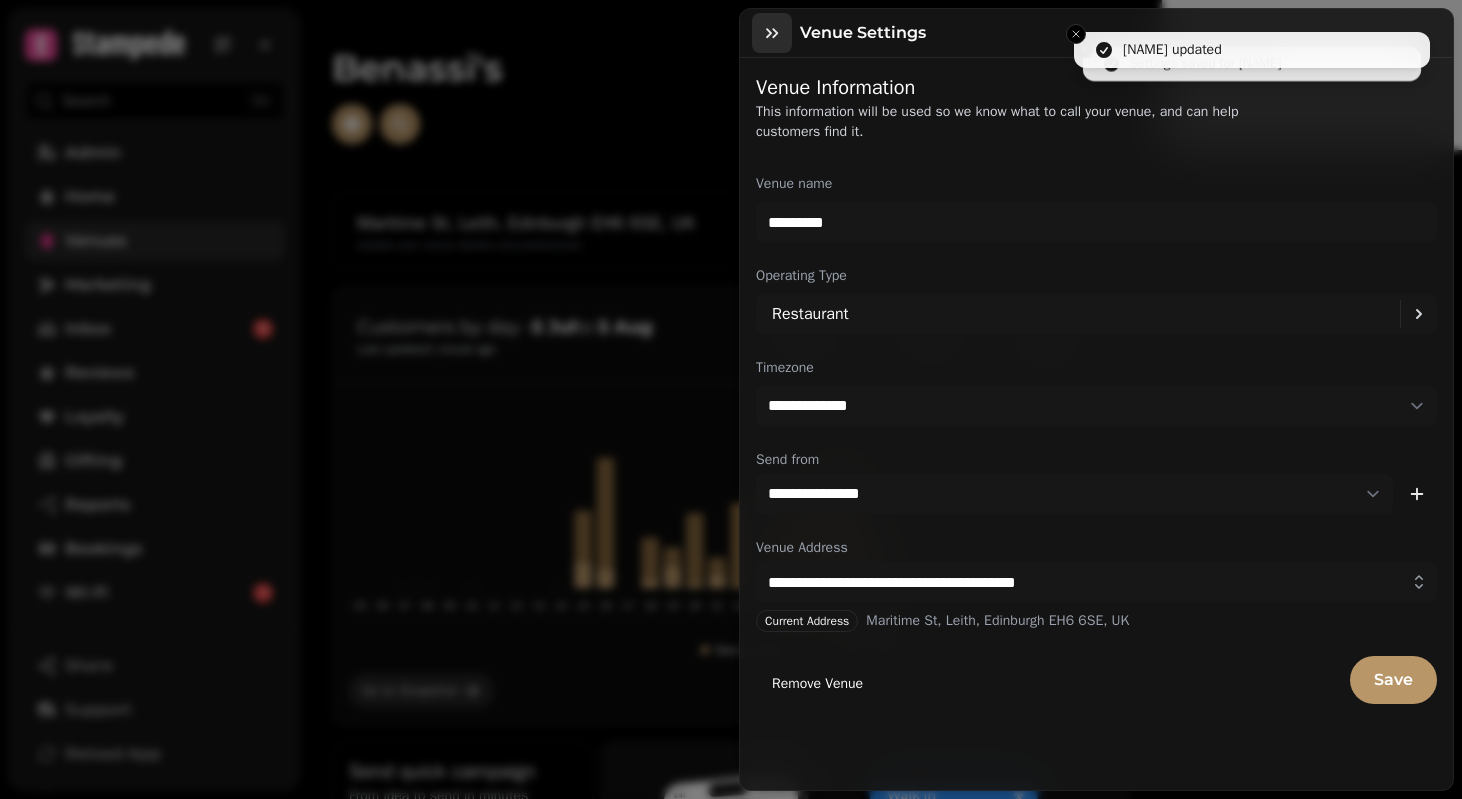 click at bounding box center (772, 33) 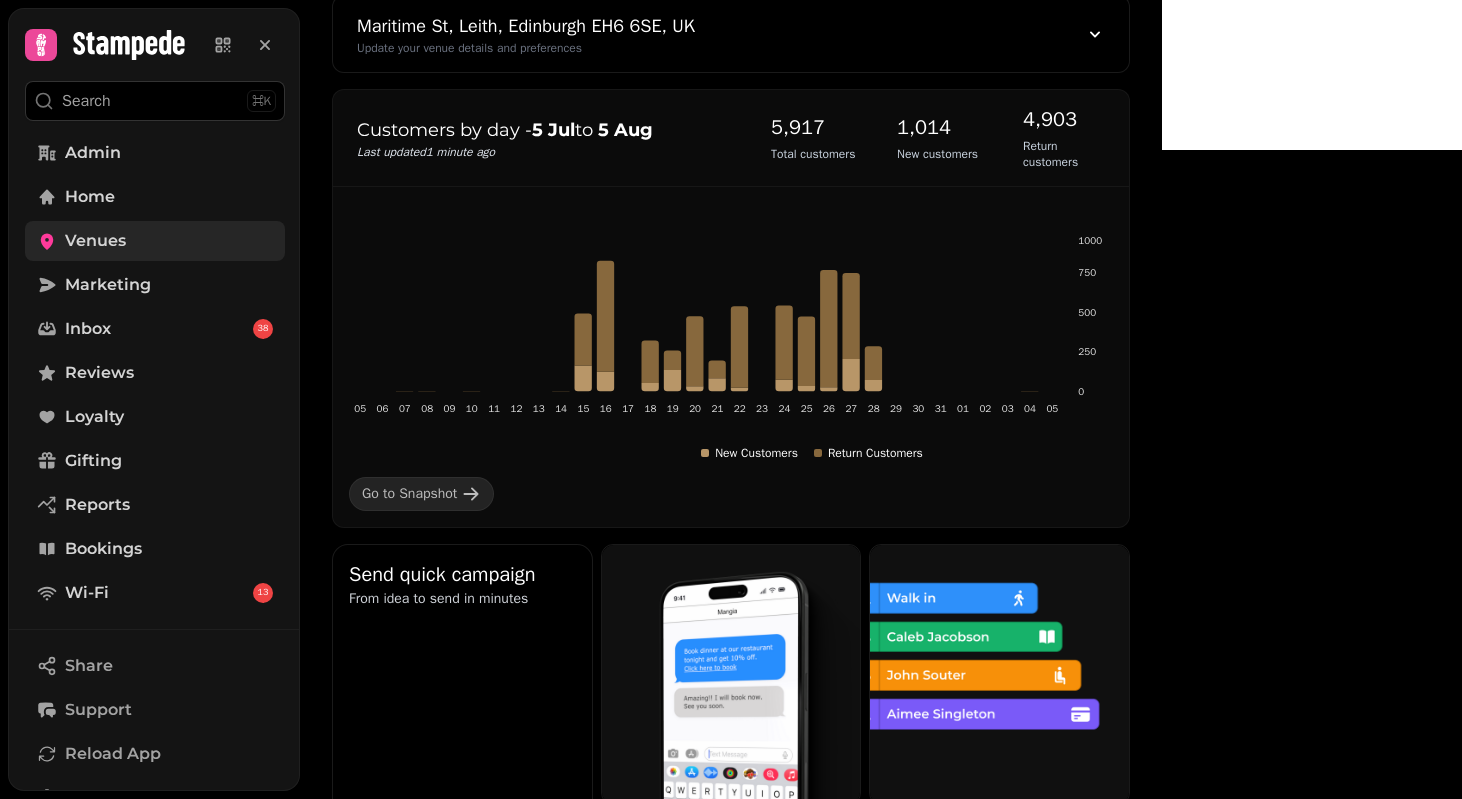 scroll, scrollTop: 0, scrollLeft: 0, axis: both 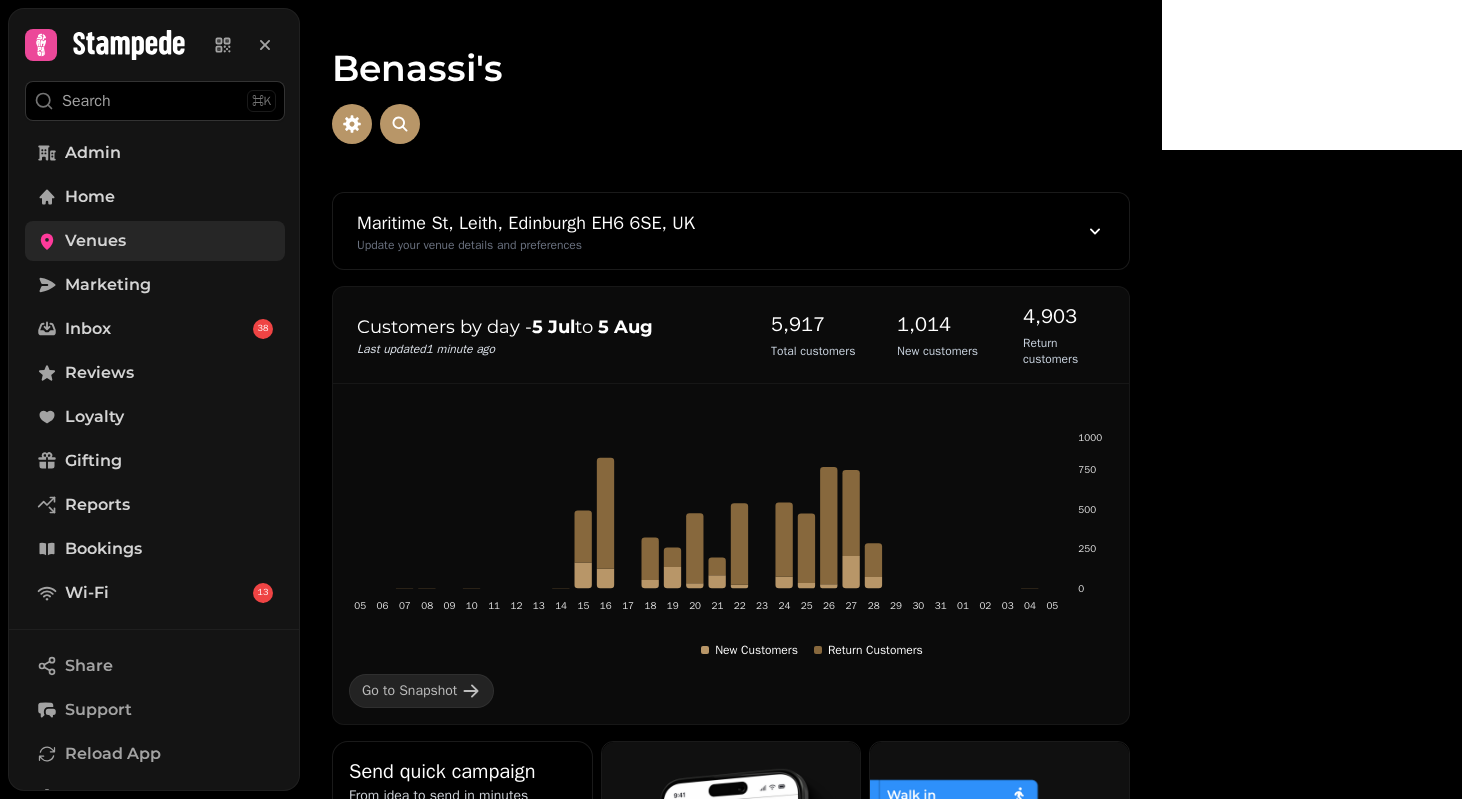 click on "Venues" at bounding box center [155, 241] 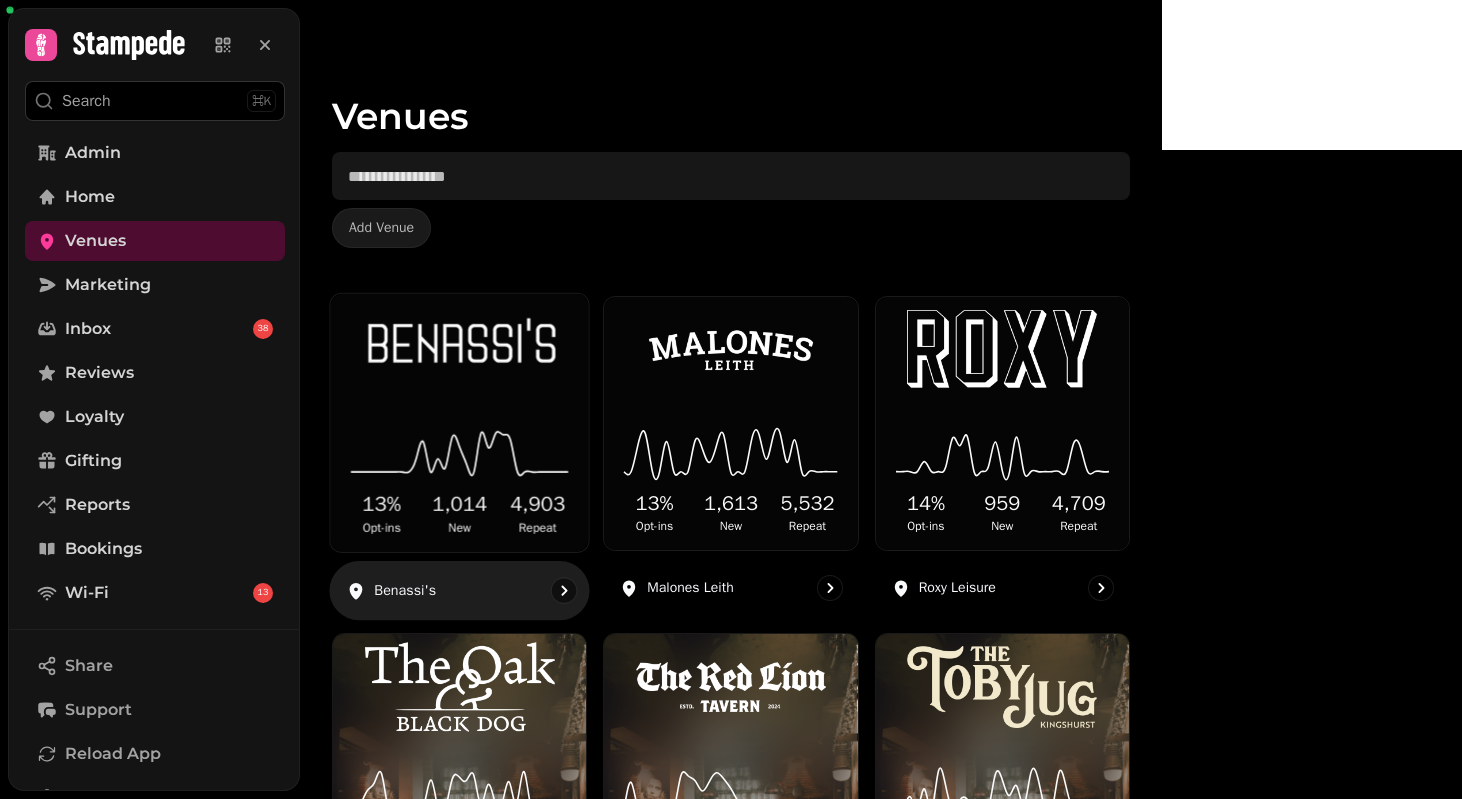 click at bounding box center [460, 347] 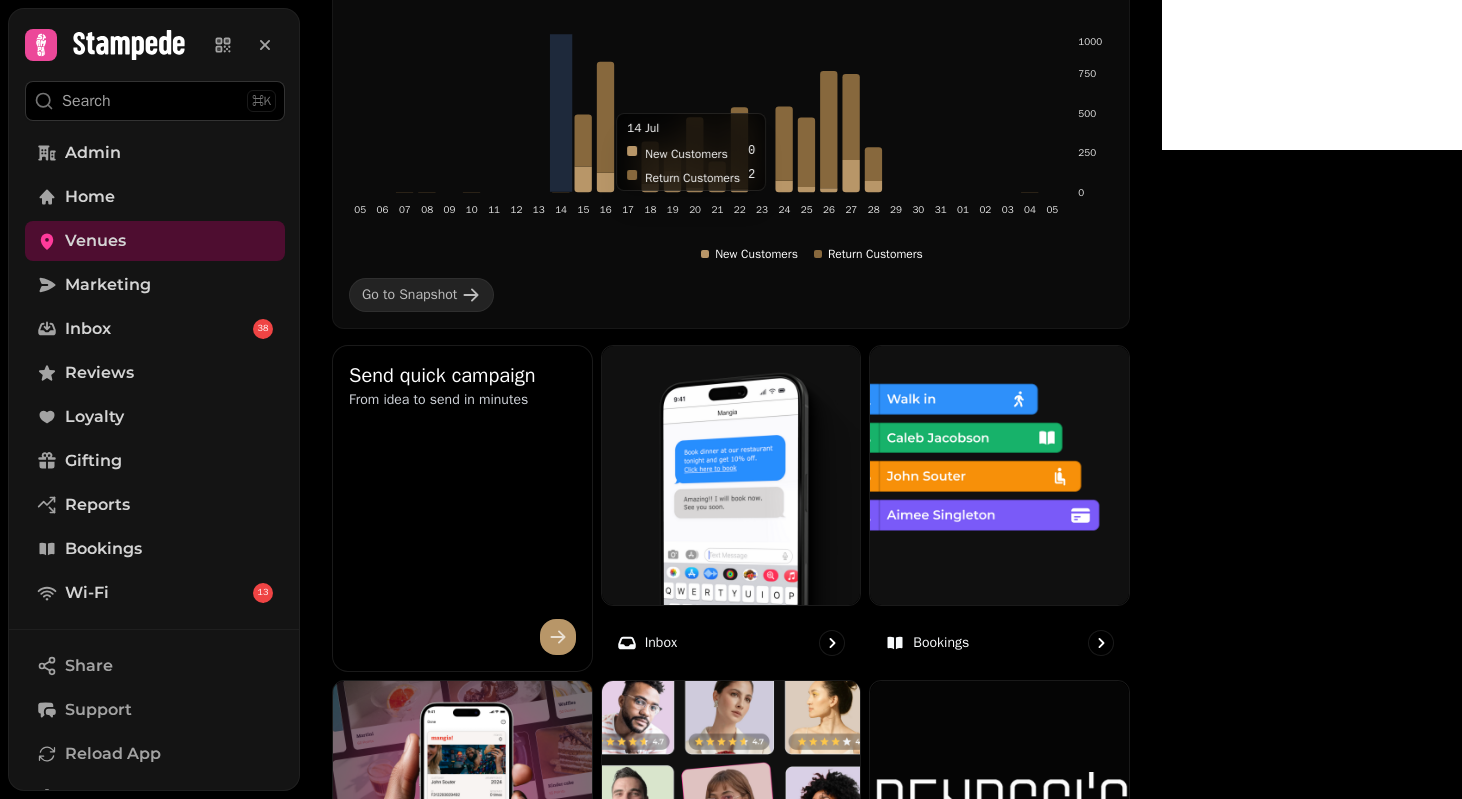 scroll, scrollTop: 585, scrollLeft: 0, axis: vertical 